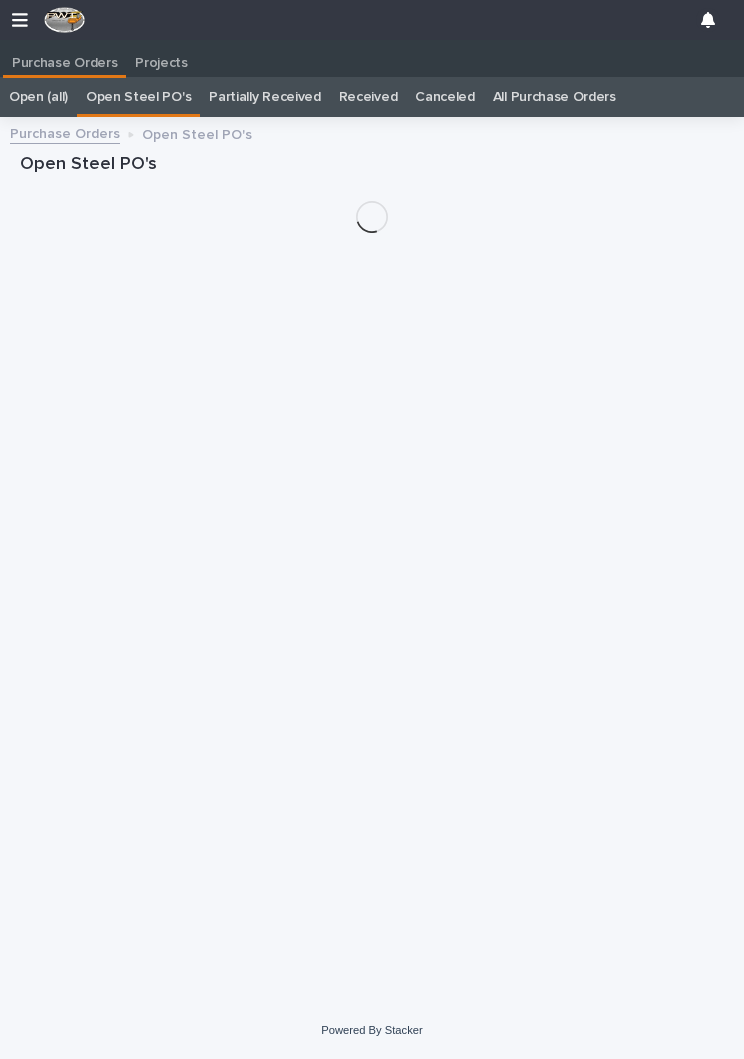 scroll, scrollTop: 0, scrollLeft: 0, axis: both 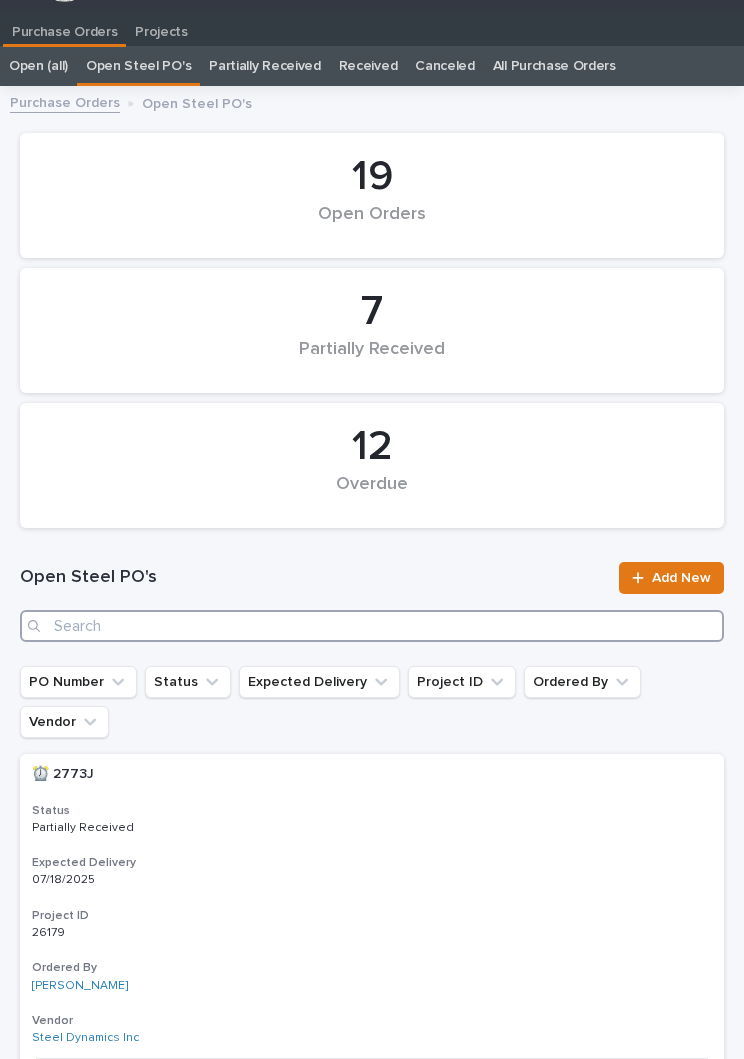 click at bounding box center [372, 626] 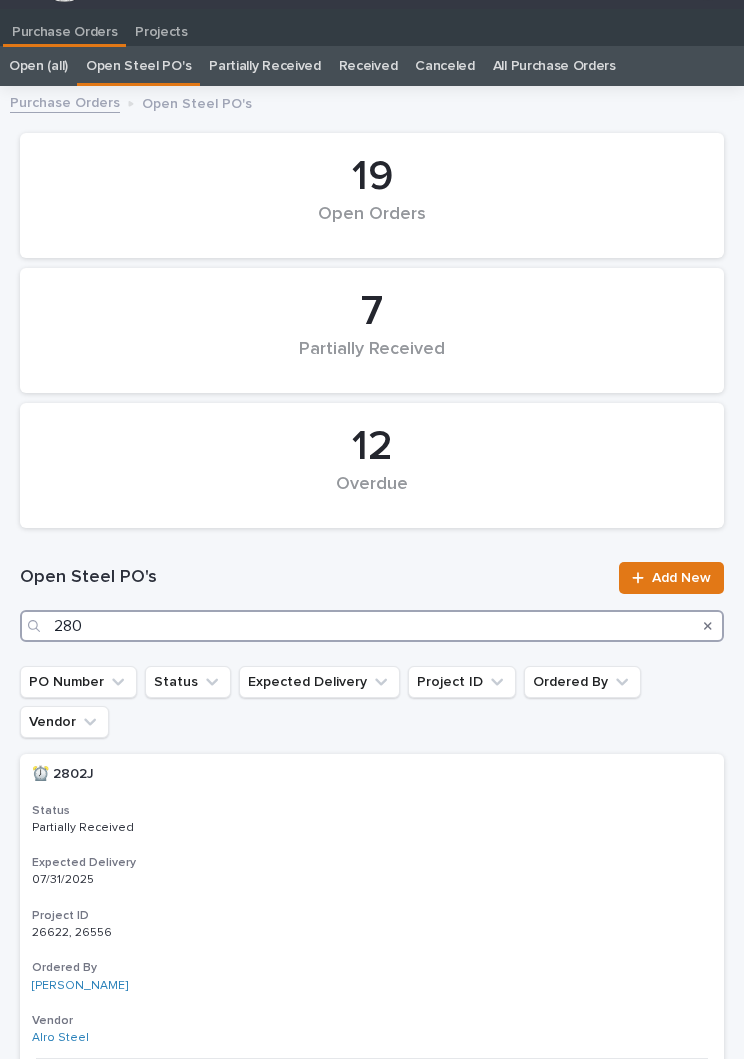 type on "2802" 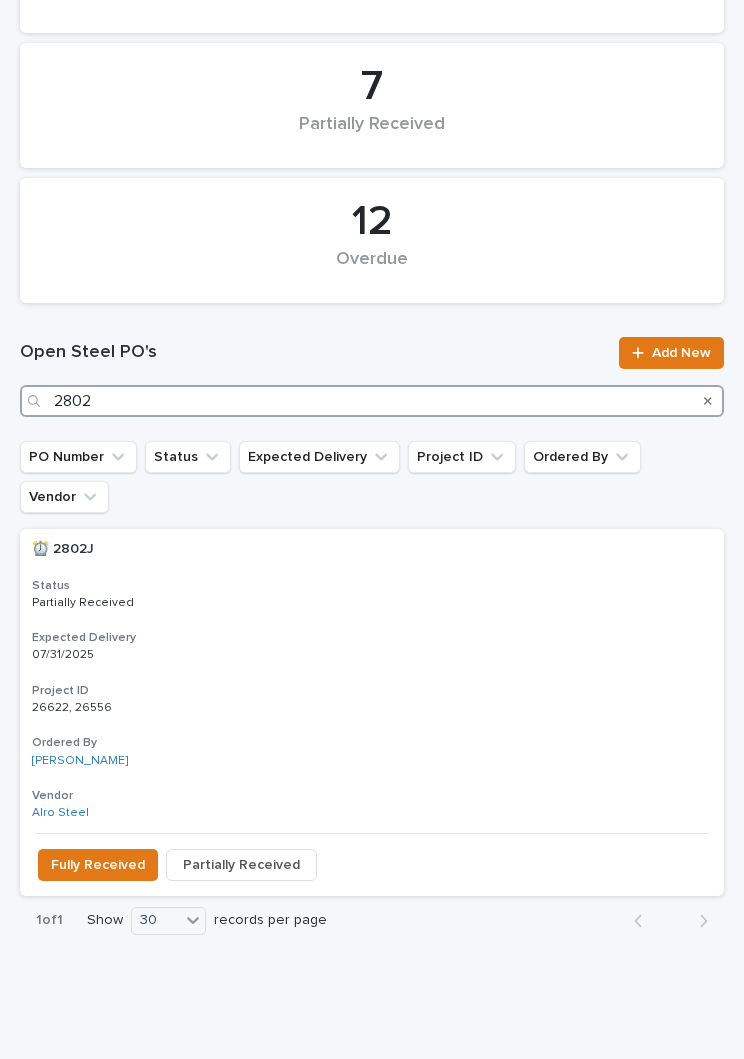 scroll, scrollTop: 255, scrollLeft: 0, axis: vertical 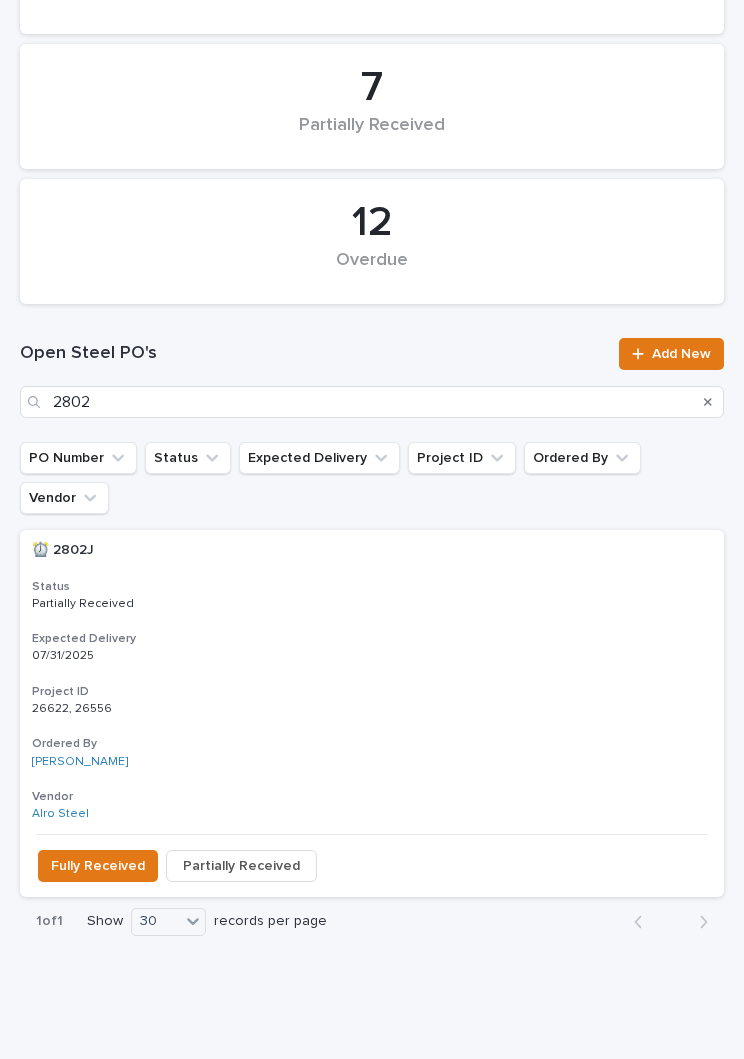 click on "**********" at bounding box center (372, 682) 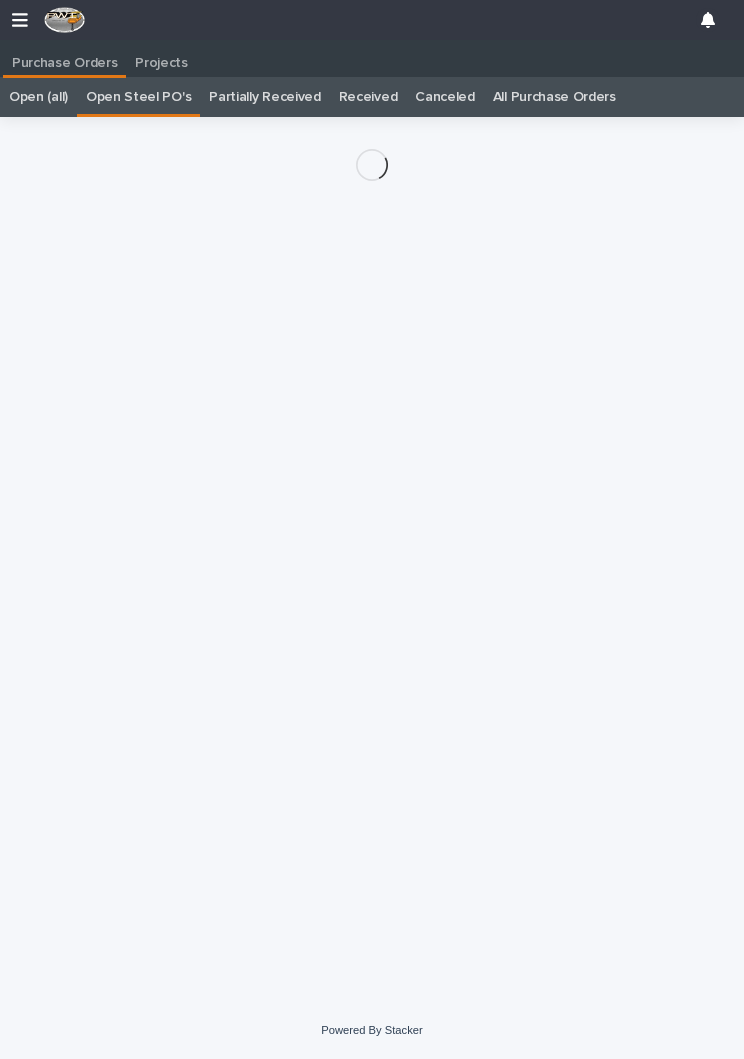 scroll, scrollTop: 14, scrollLeft: 0, axis: vertical 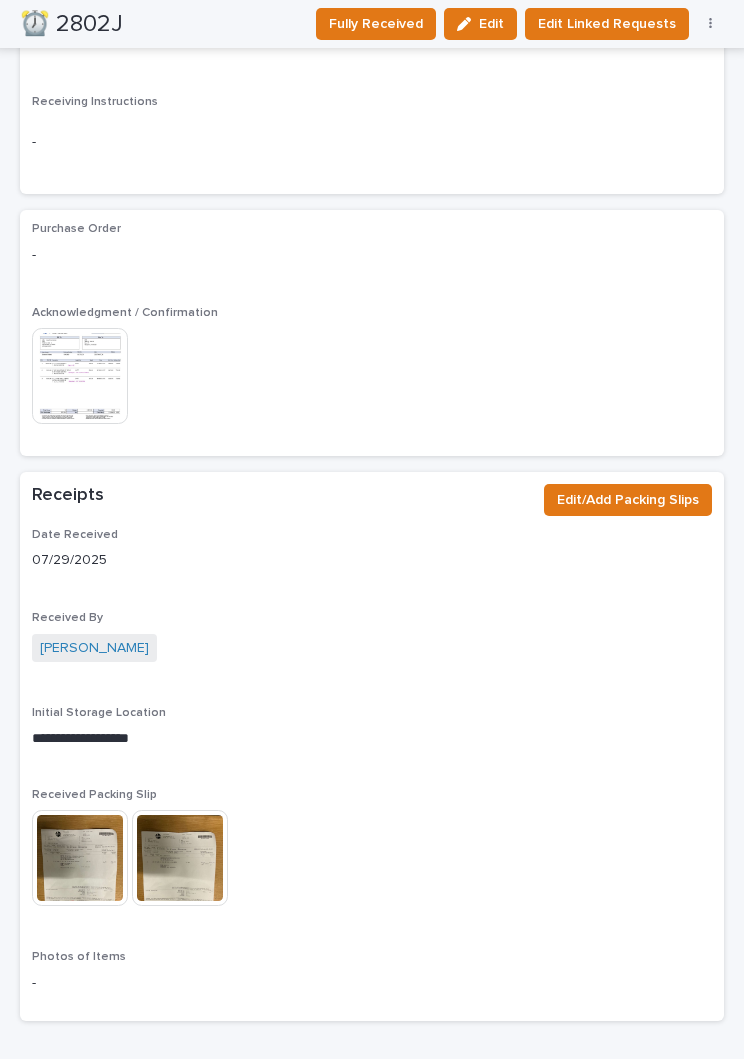 click on "Edit/Add Packing Slips" at bounding box center [628, 500] 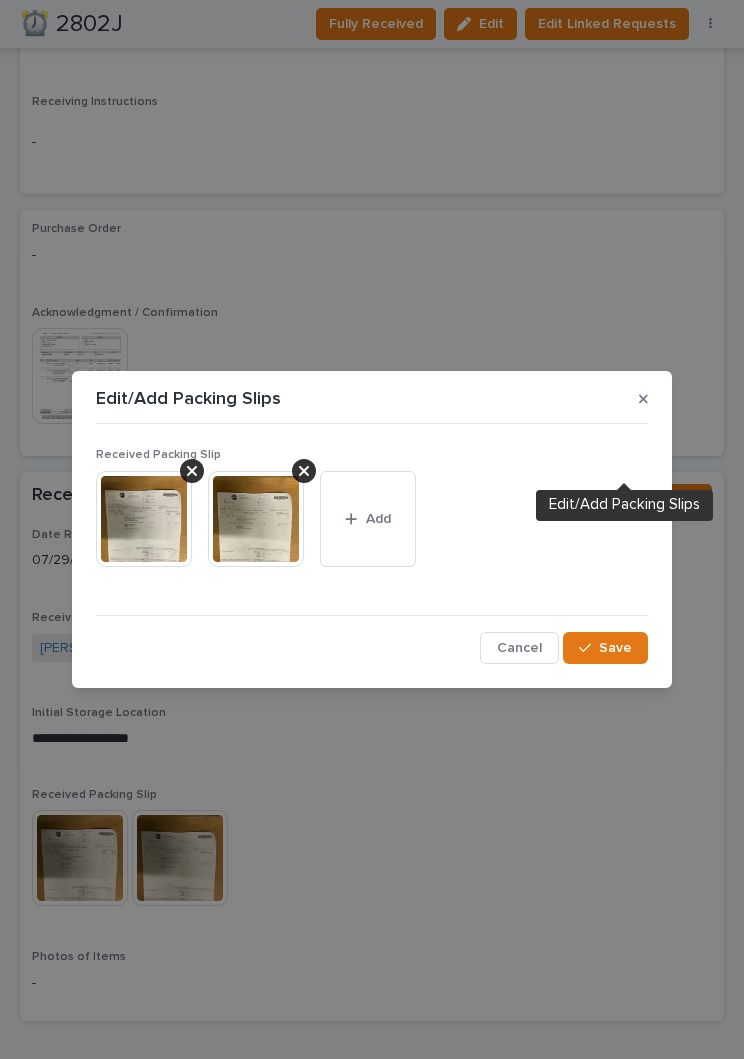 click on "Edit/Add Packing Slips Received Packing Slip This file cannot be opened Download File Add Cancel Save" at bounding box center (372, 529) 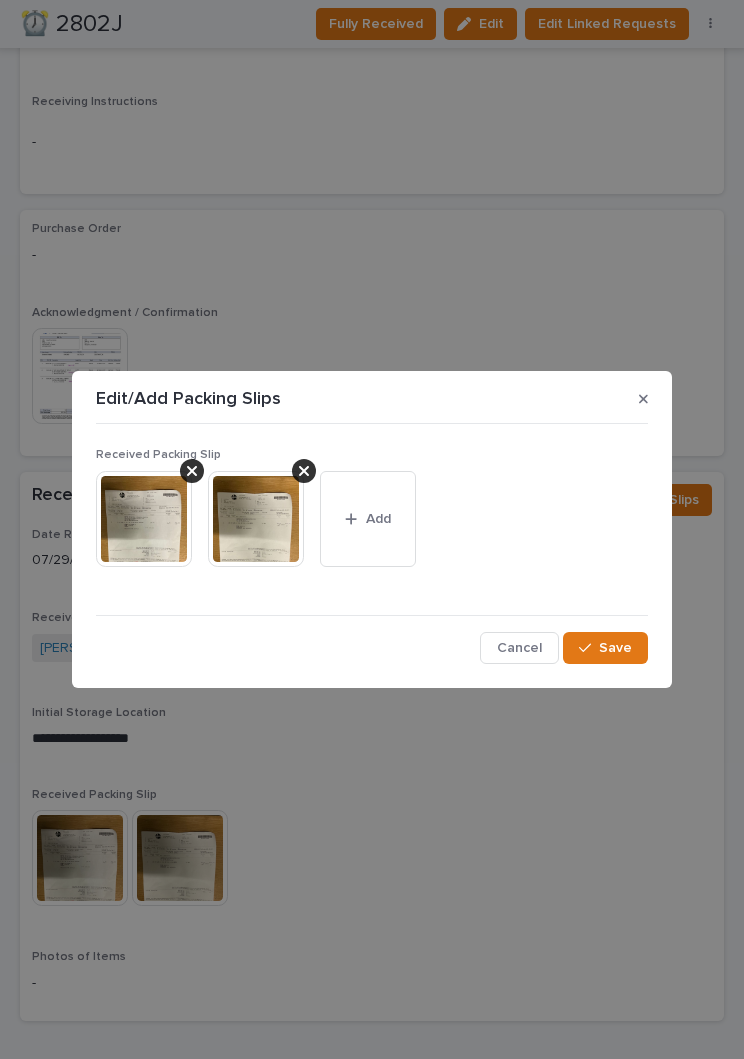 click on "Cancel" at bounding box center (519, 648) 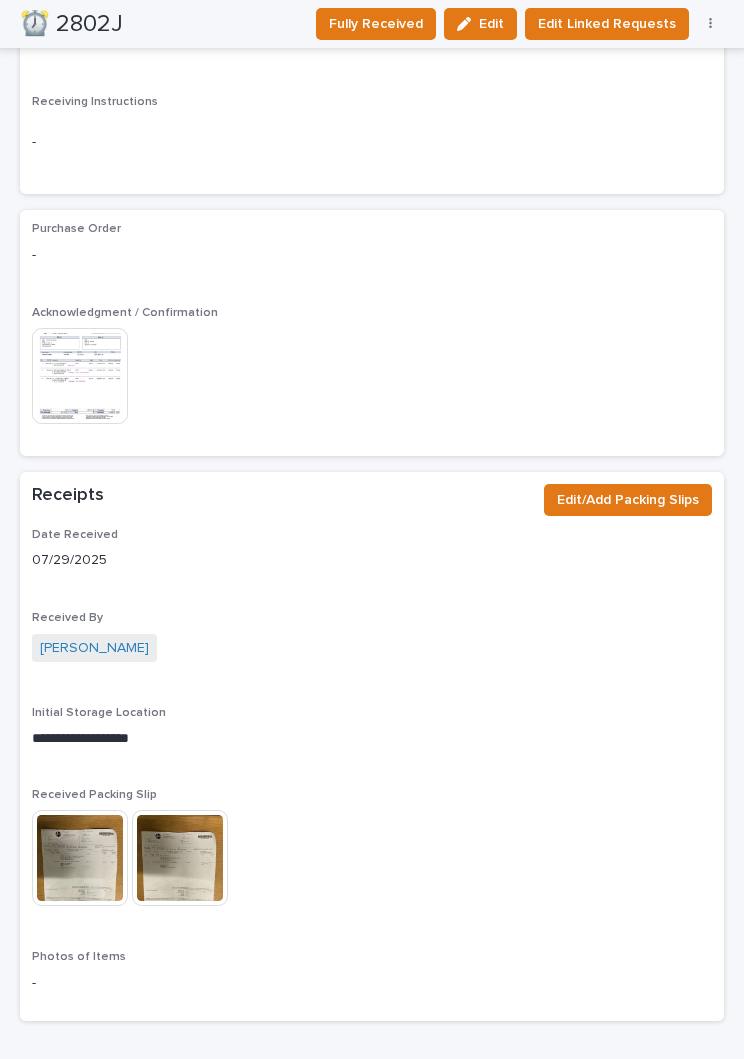 click at bounding box center (80, 376) 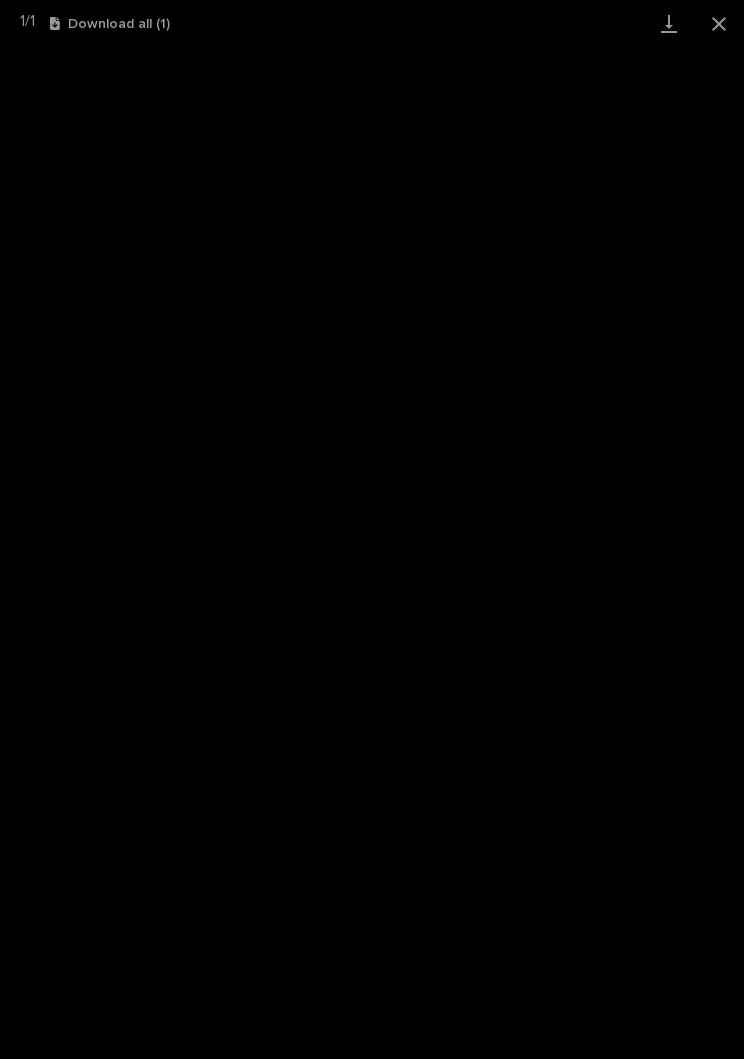 click at bounding box center (719, 23) 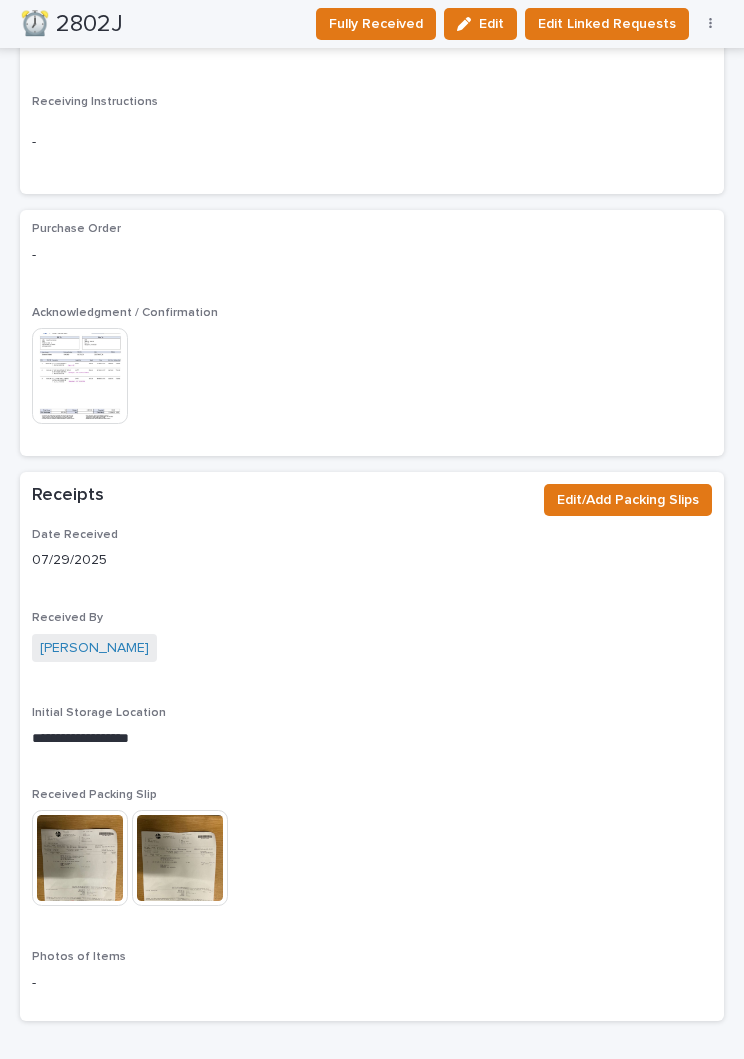 click on "Fully Received" at bounding box center (376, 24) 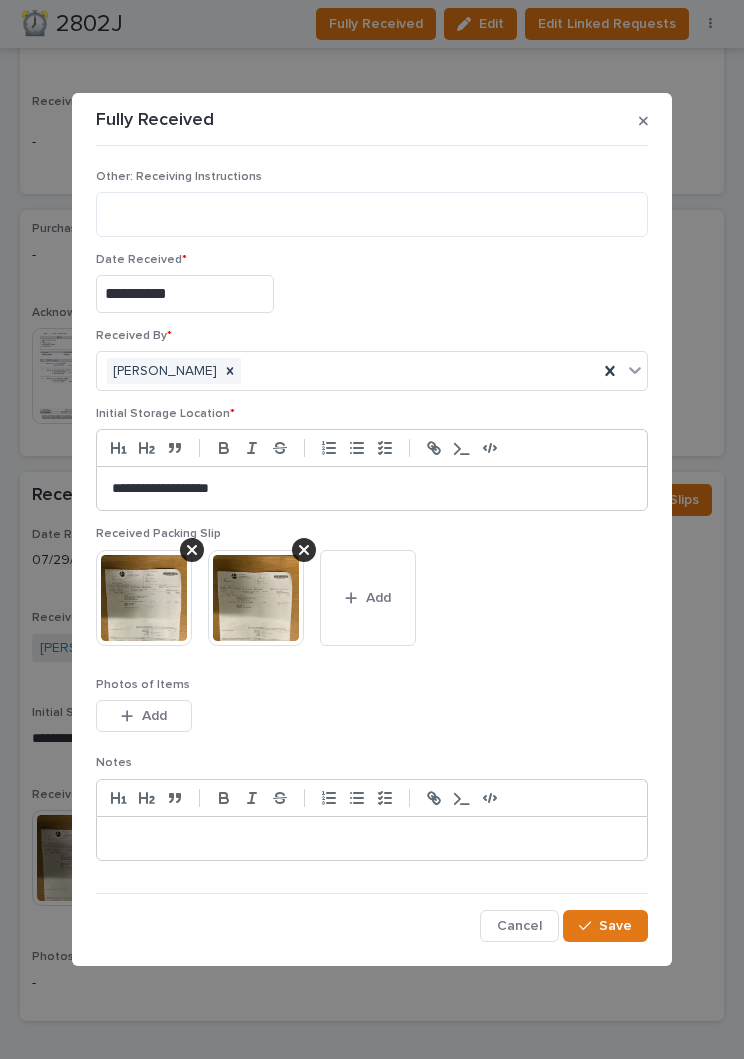 click on "Add" at bounding box center (368, 598) 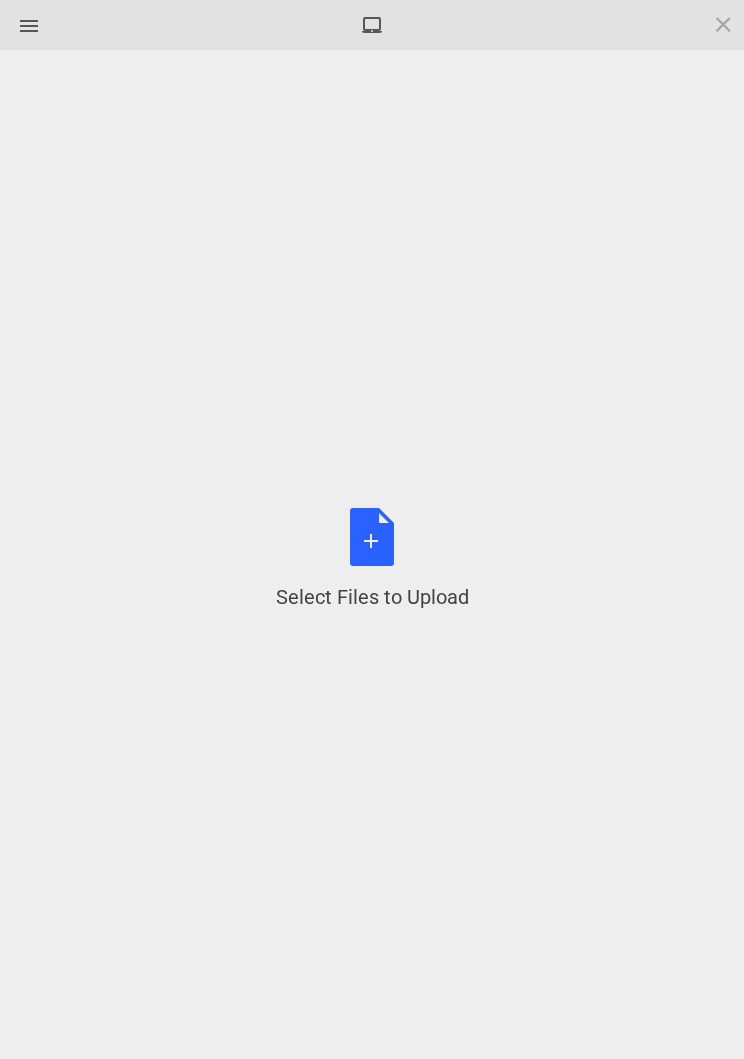 click on "Select Files to Upload
or Drag and Drop, Copy and Paste Files" at bounding box center (372, 559) 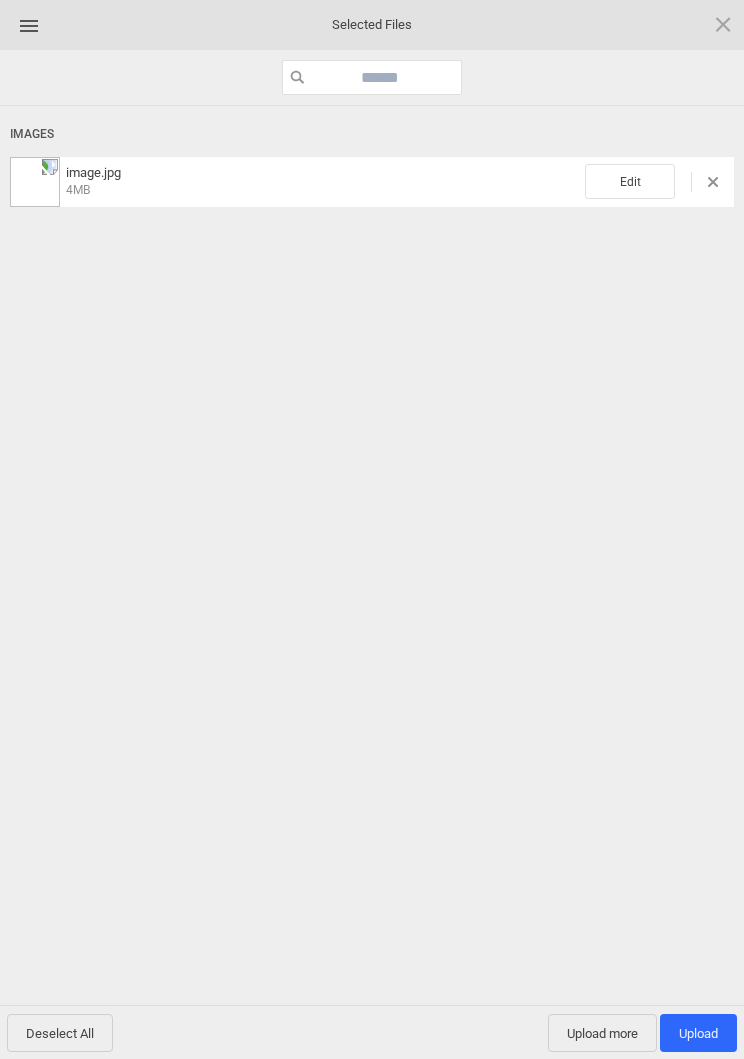 click on "Edit" at bounding box center (630, 181) 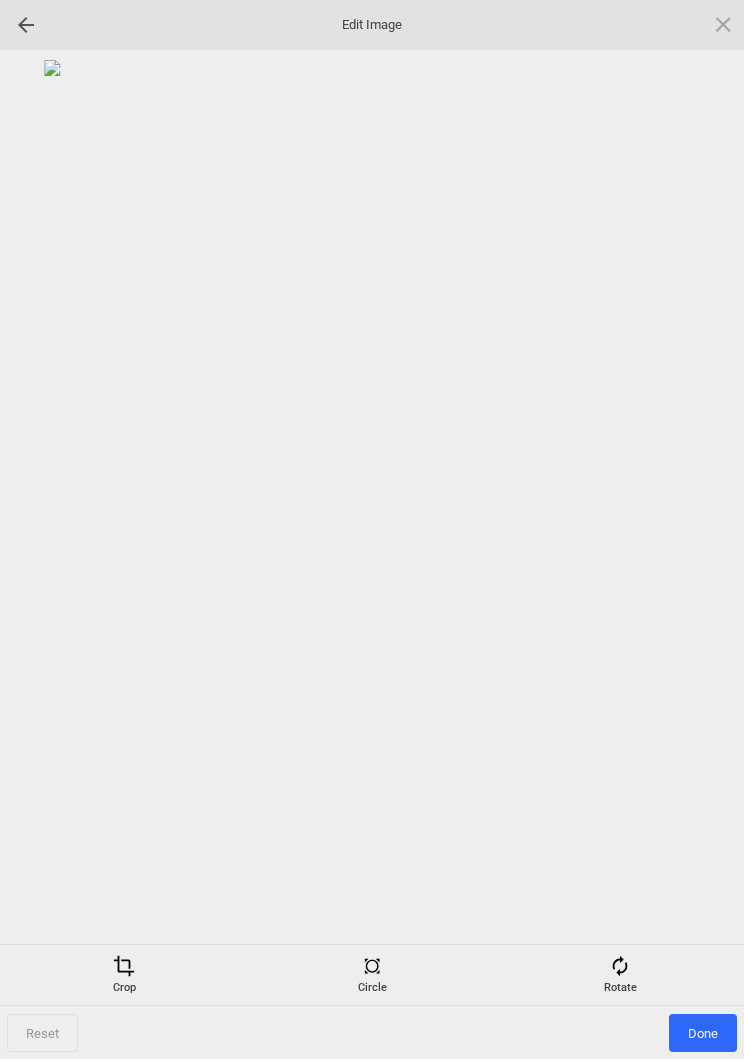 click on "Rotate" at bounding box center (620, 975) 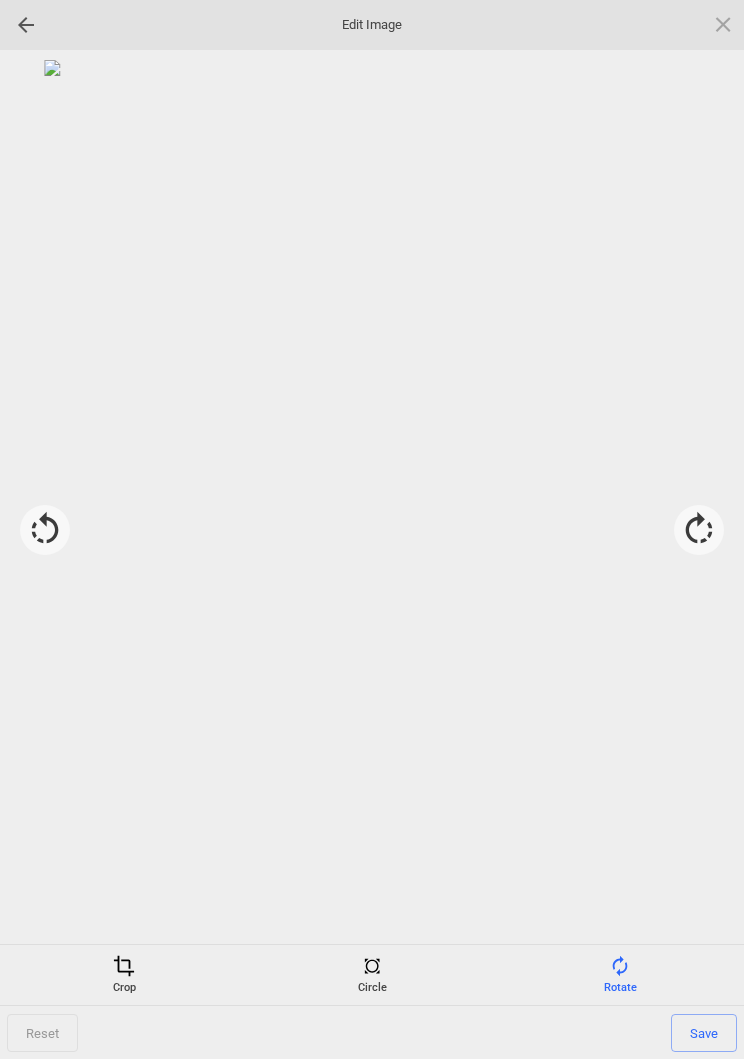click at bounding box center (699, 530) 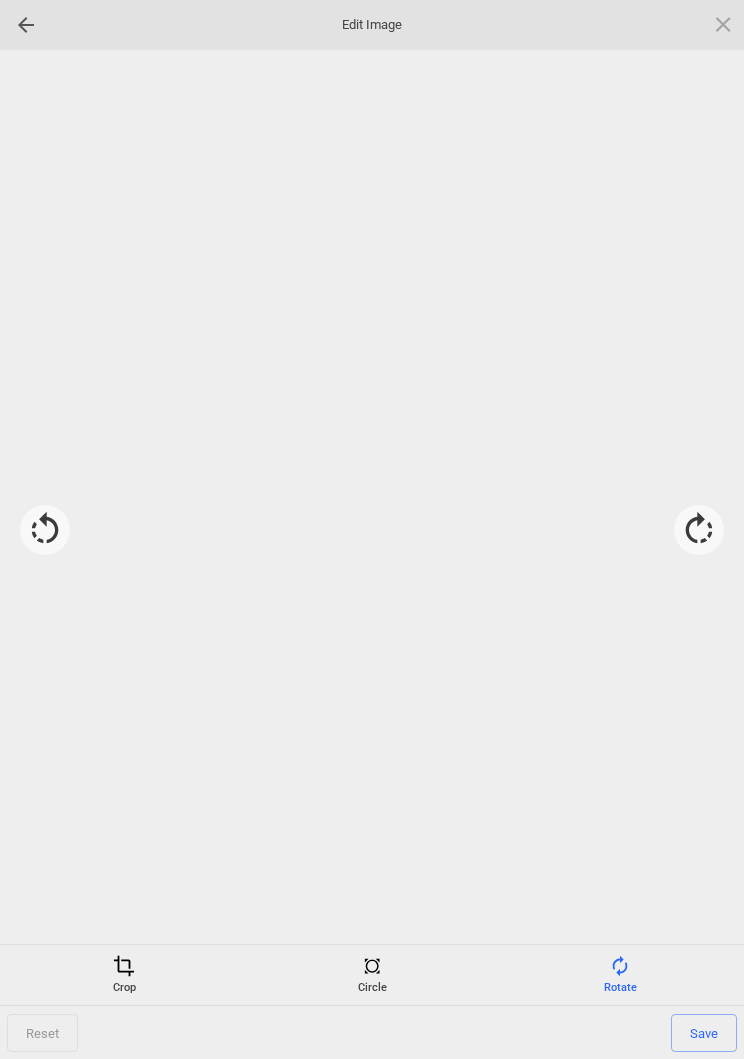 click at bounding box center [699, 530] 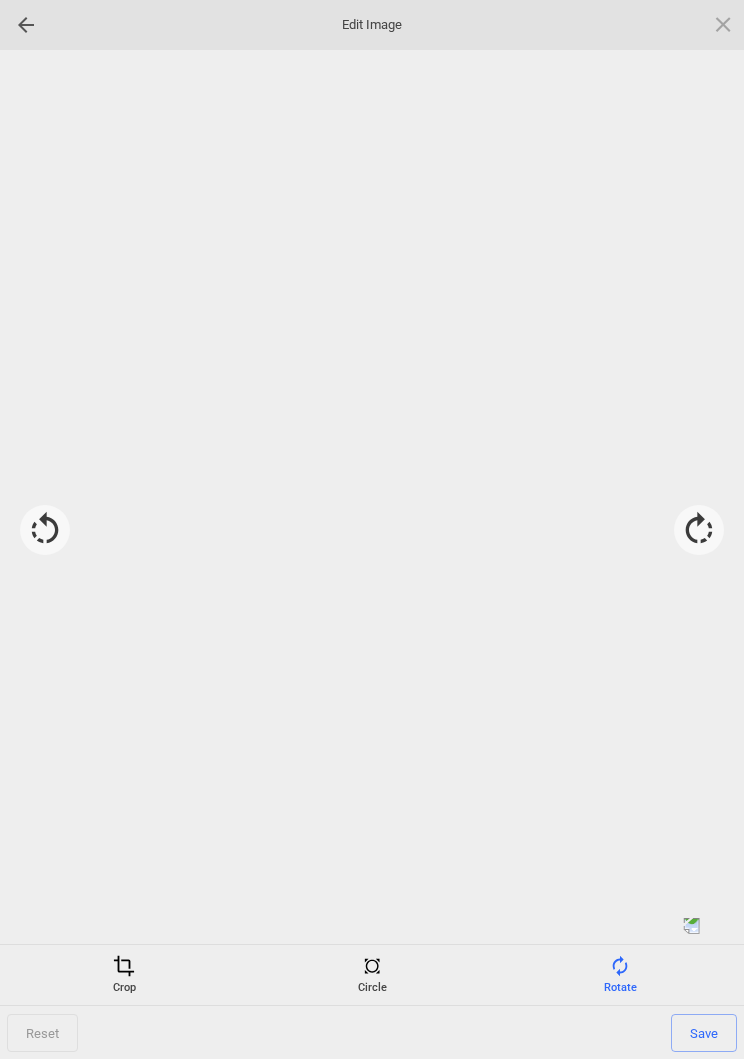 click at bounding box center [699, 530] 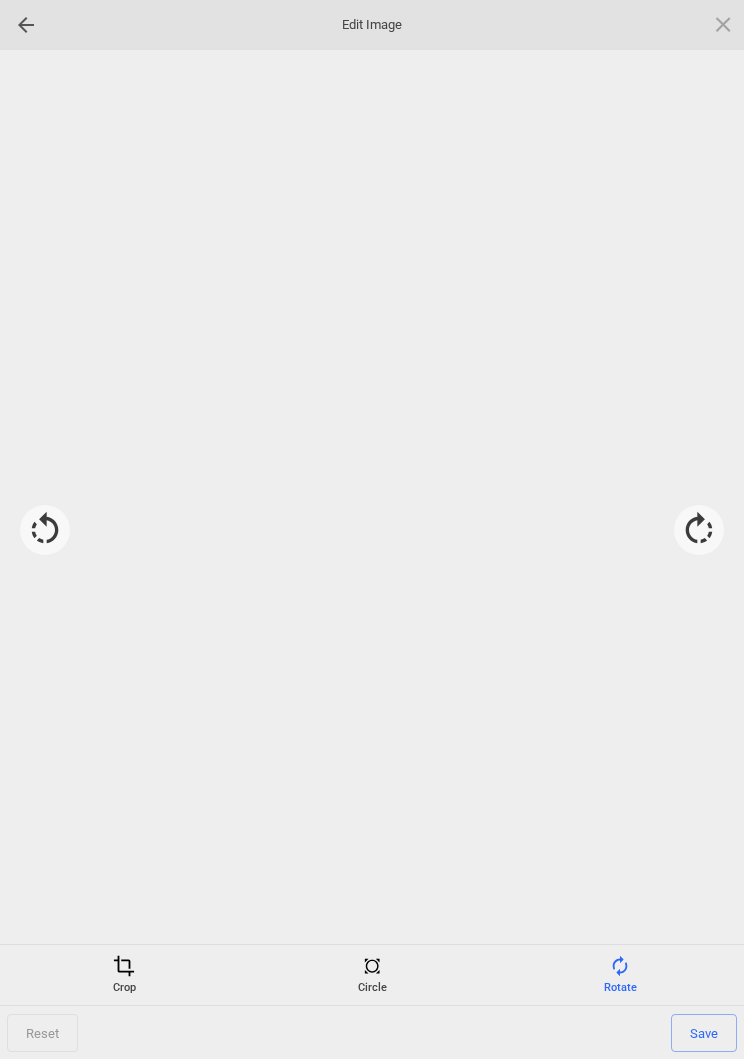 click at bounding box center [372, 497] 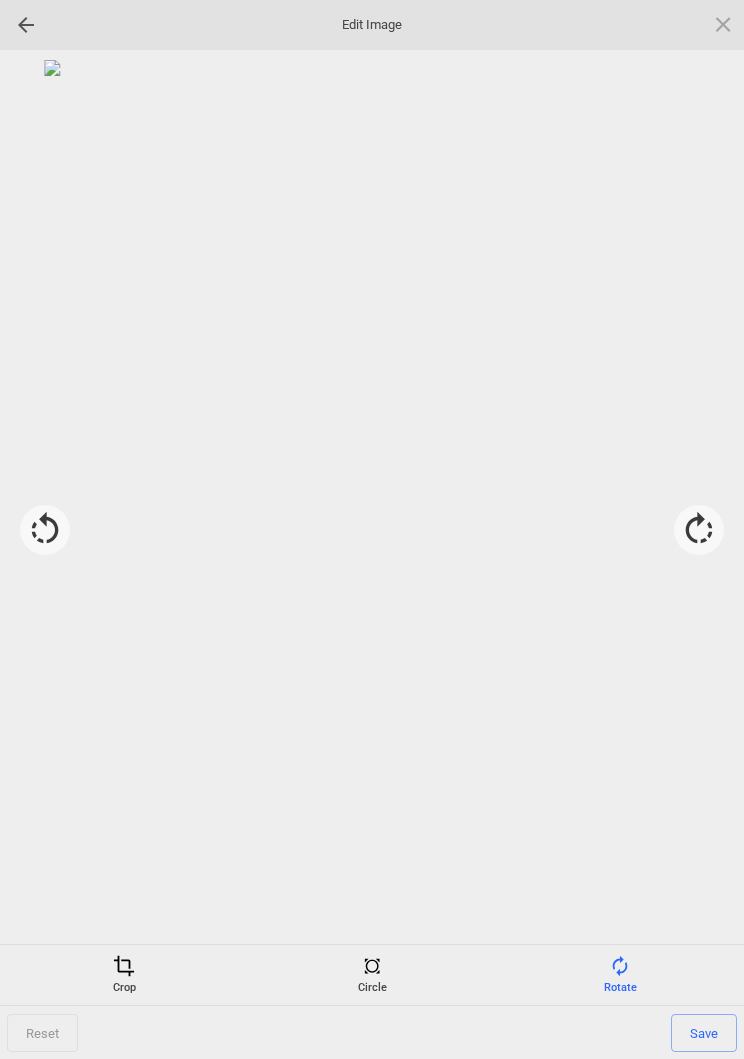 click on "Save" at bounding box center [704, 1033] 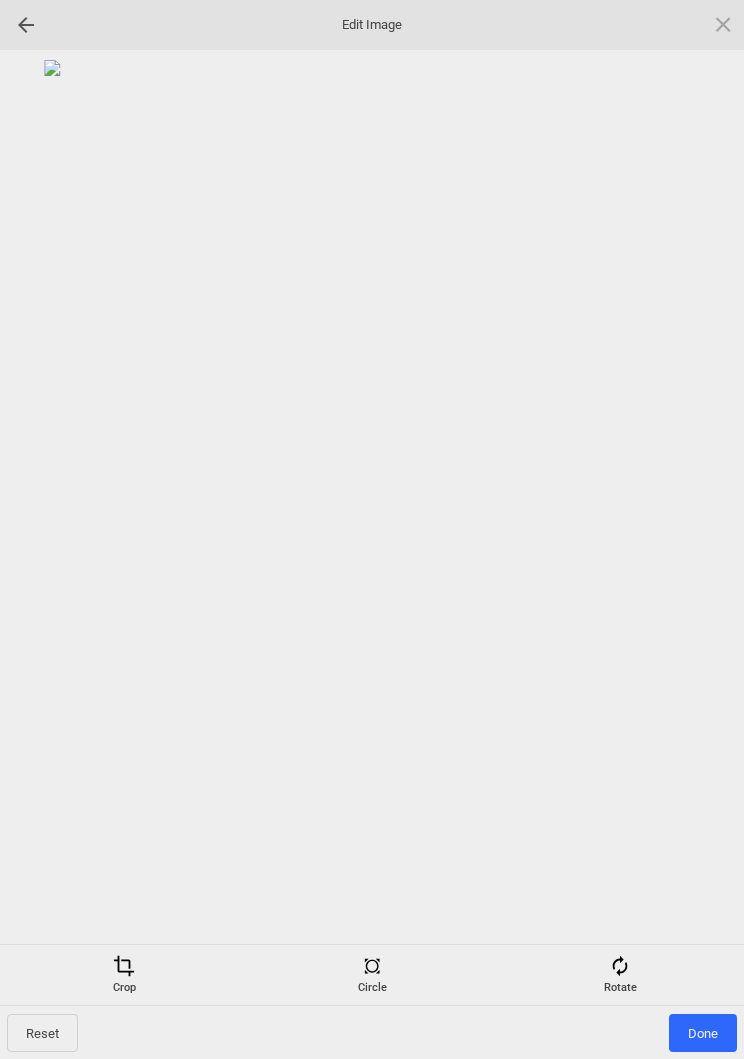 click on "Done" at bounding box center (703, 1033) 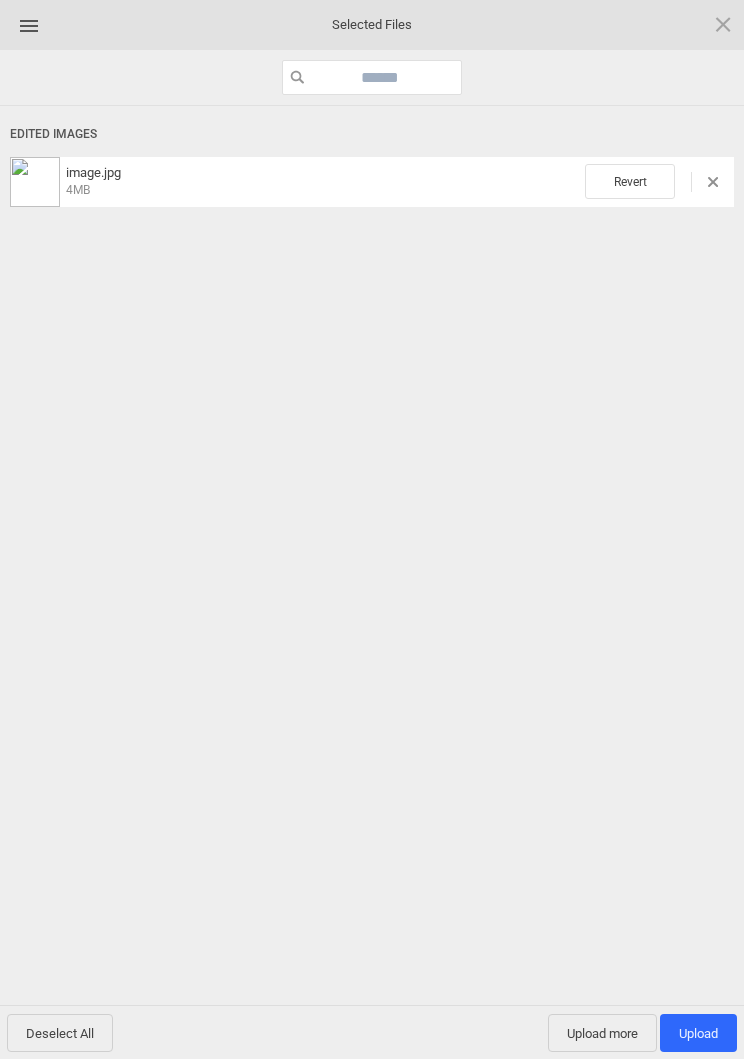 click on "Upload
1" at bounding box center [698, 1033] 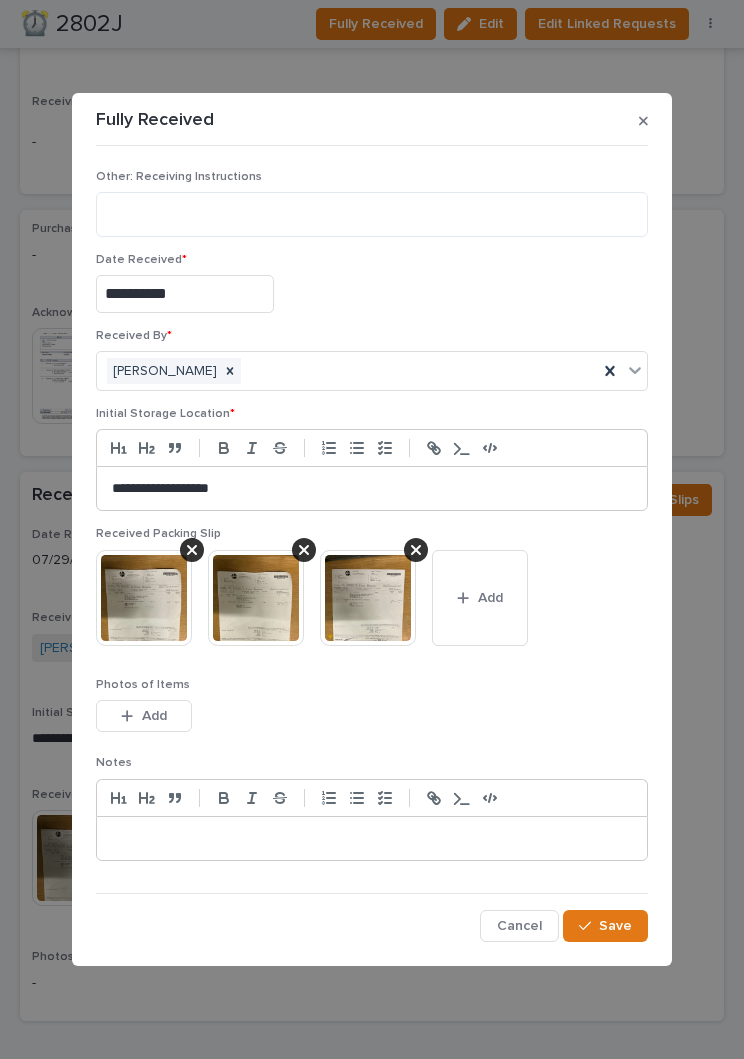 click on "Save" at bounding box center [605, 926] 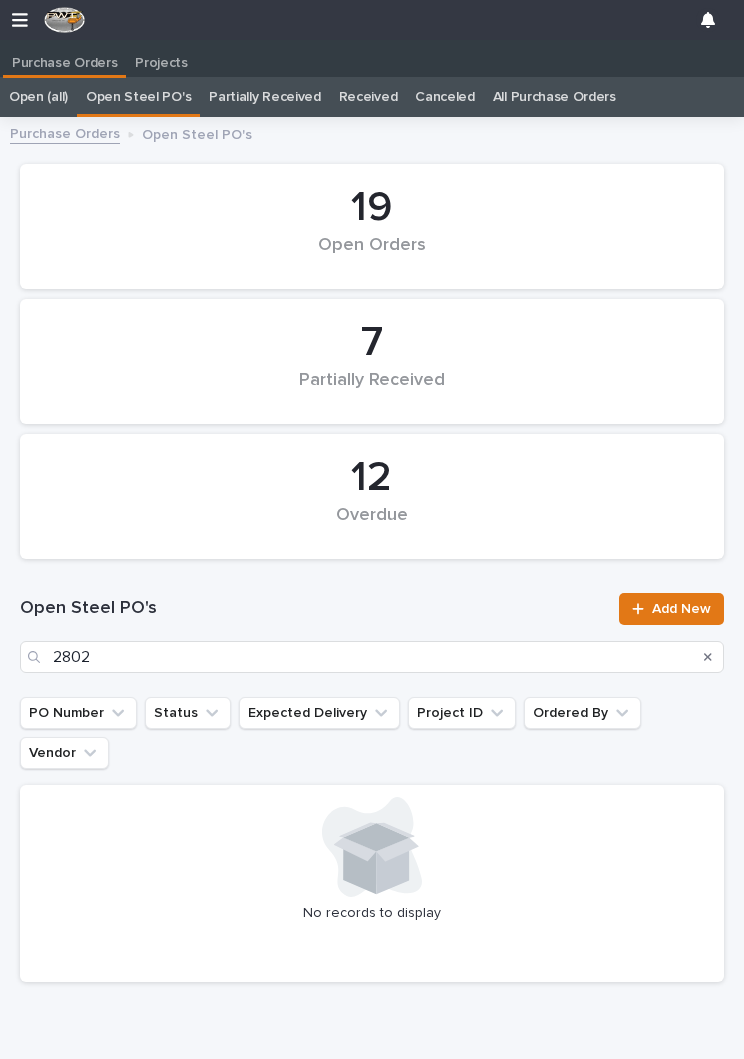 scroll, scrollTop: 11, scrollLeft: 0, axis: vertical 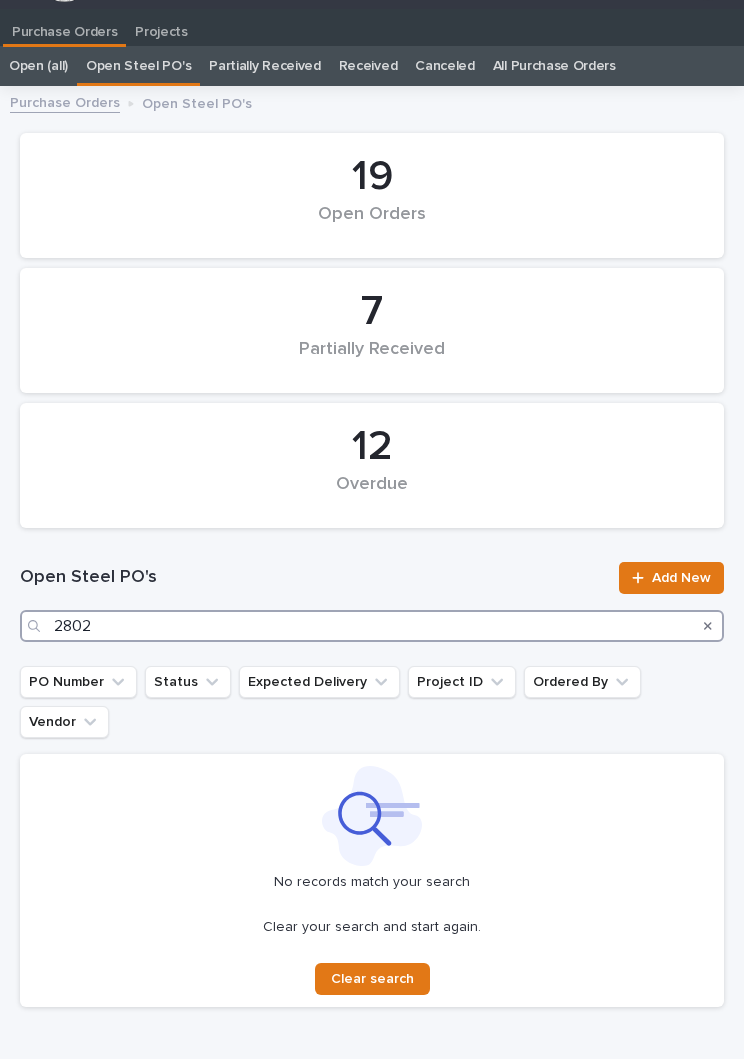 click on "2802" at bounding box center [372, 626] 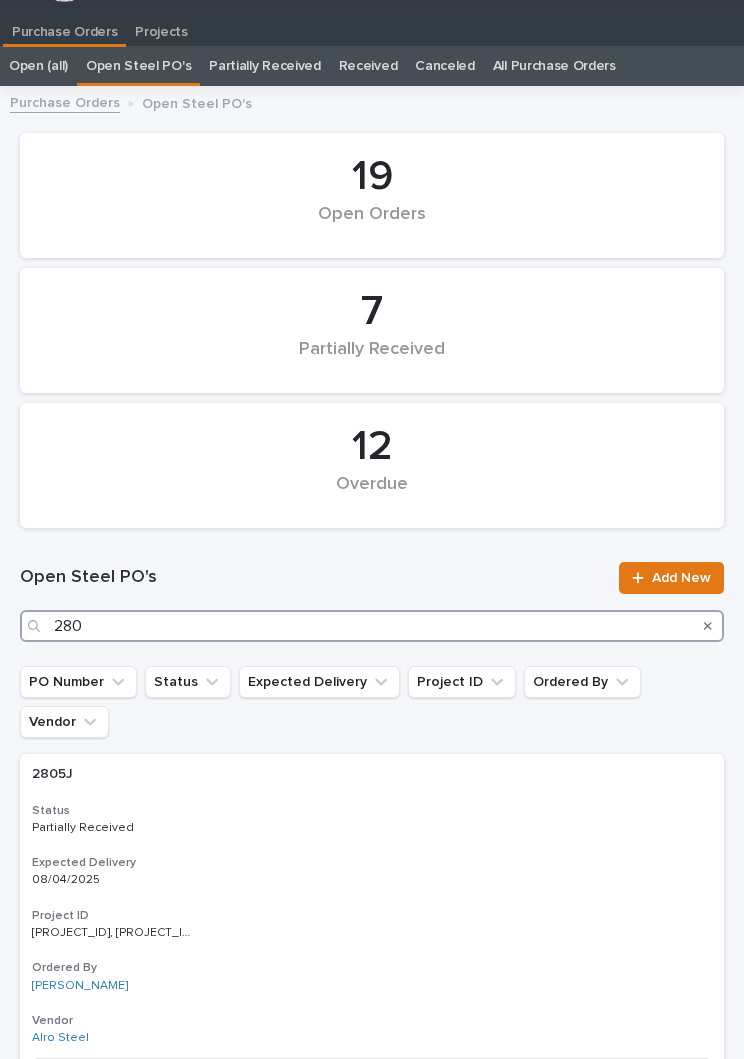 type on "2805" 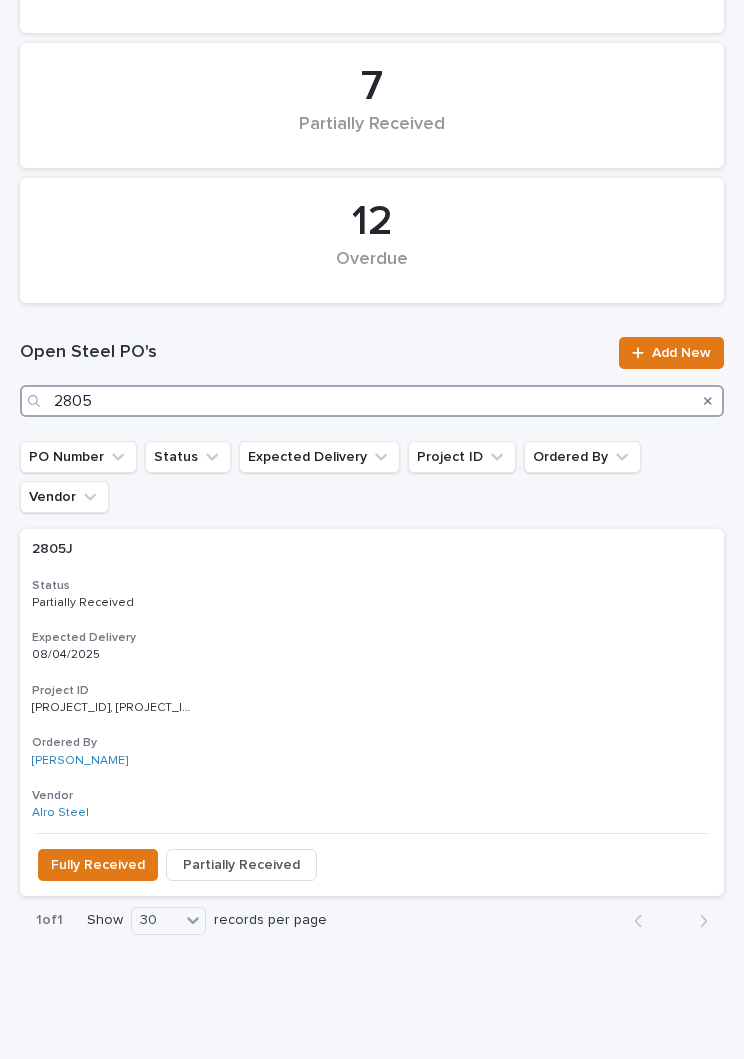 scroll, scrollTop: 255, scrollLeft: 0, axis: vertical 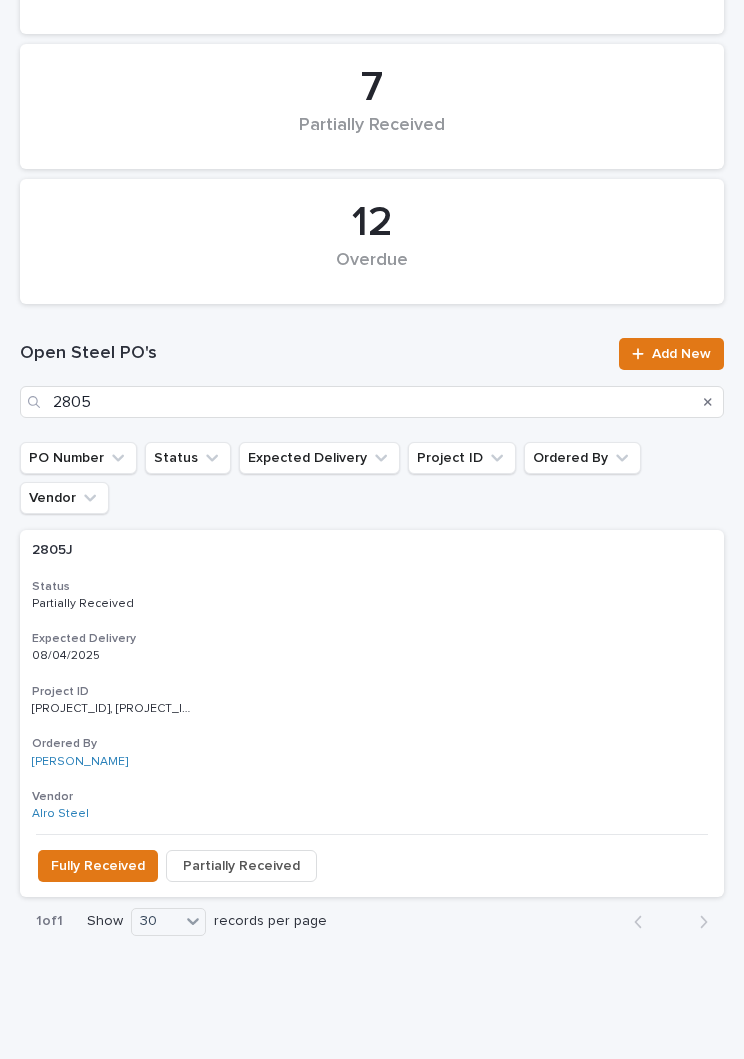 click on "Expected Delivery" at bounding box center (372, 639) 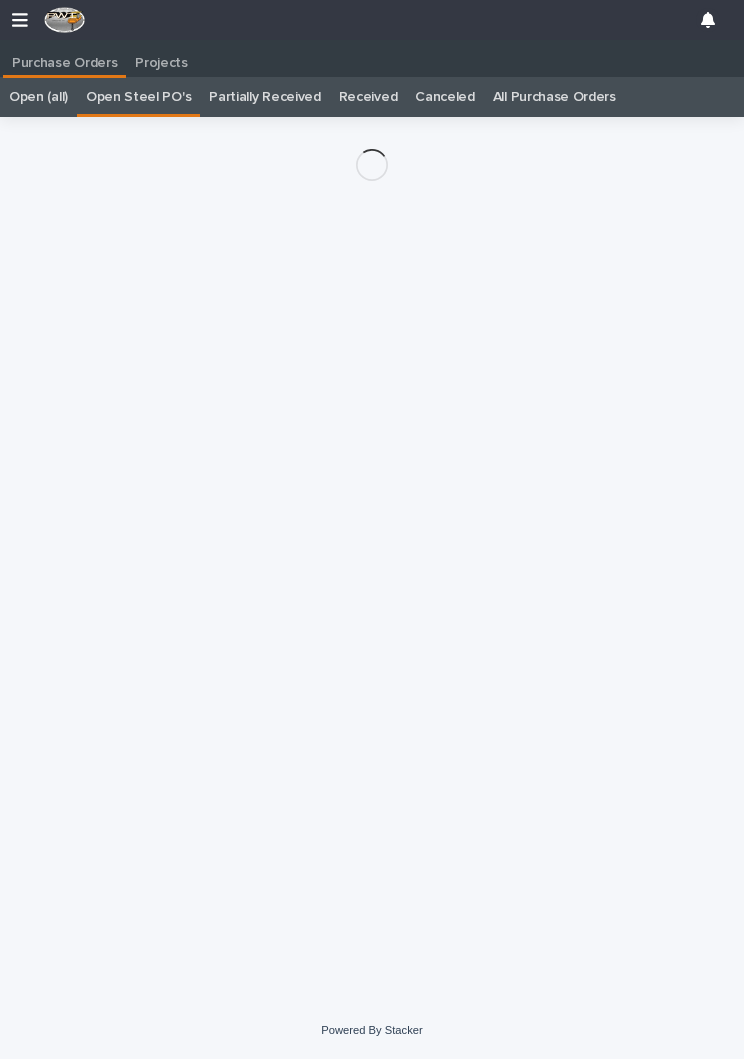 scroll, scrollTop: 19, scrollLeft: 0, axis: vertical 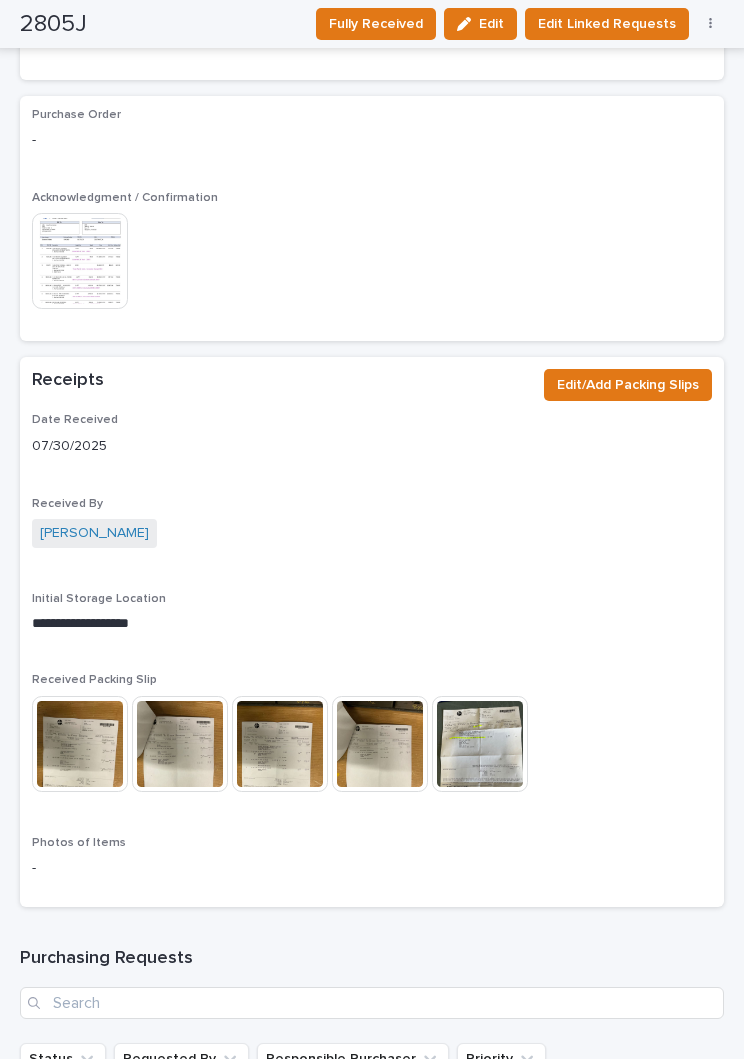 click at bounding box center [480, 744] 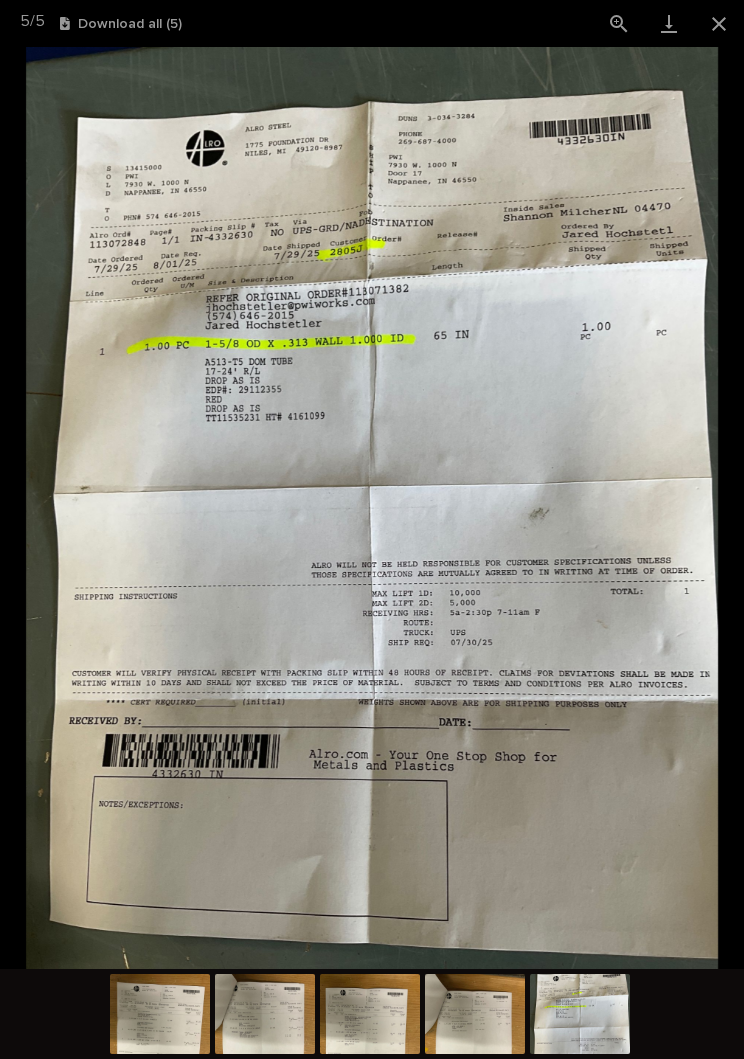 click at bounding box center (719, 23) 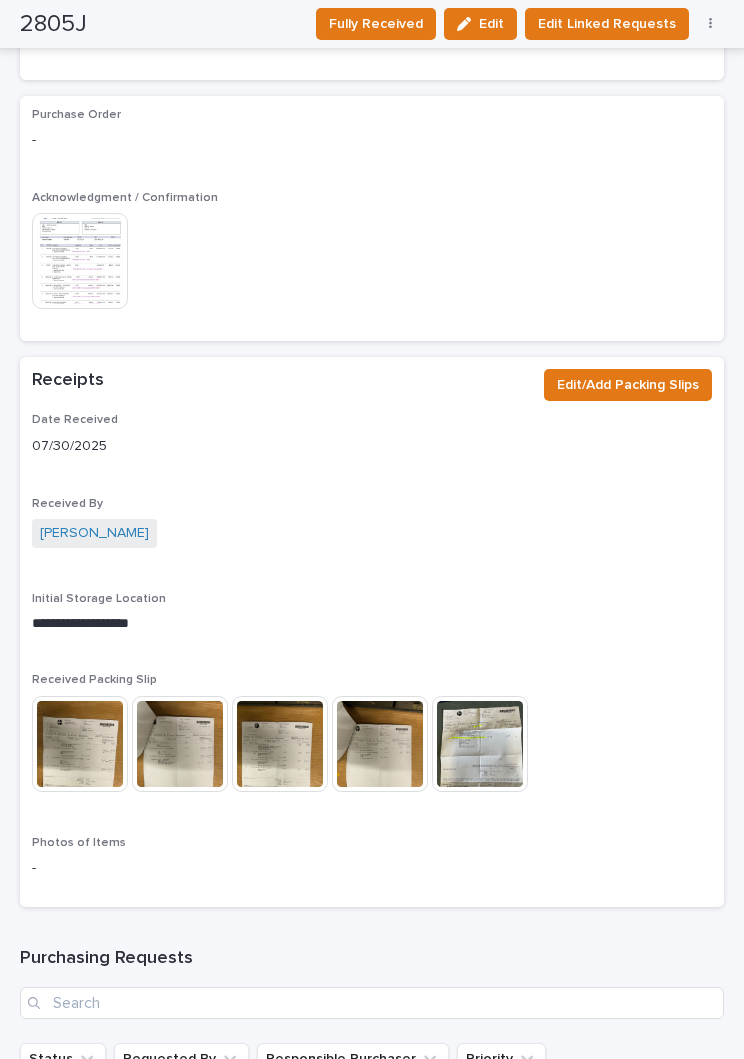 click on "Fully Received" at bounding box center (376, 24) 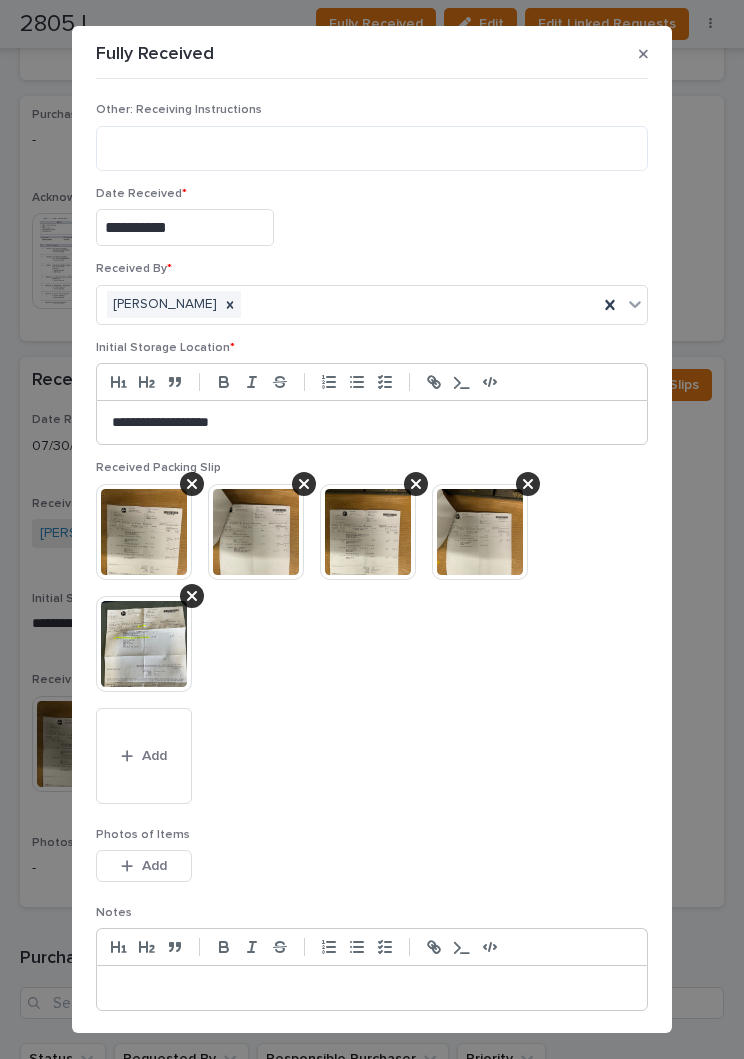 click on "Add" at bounding box center (144, 756) 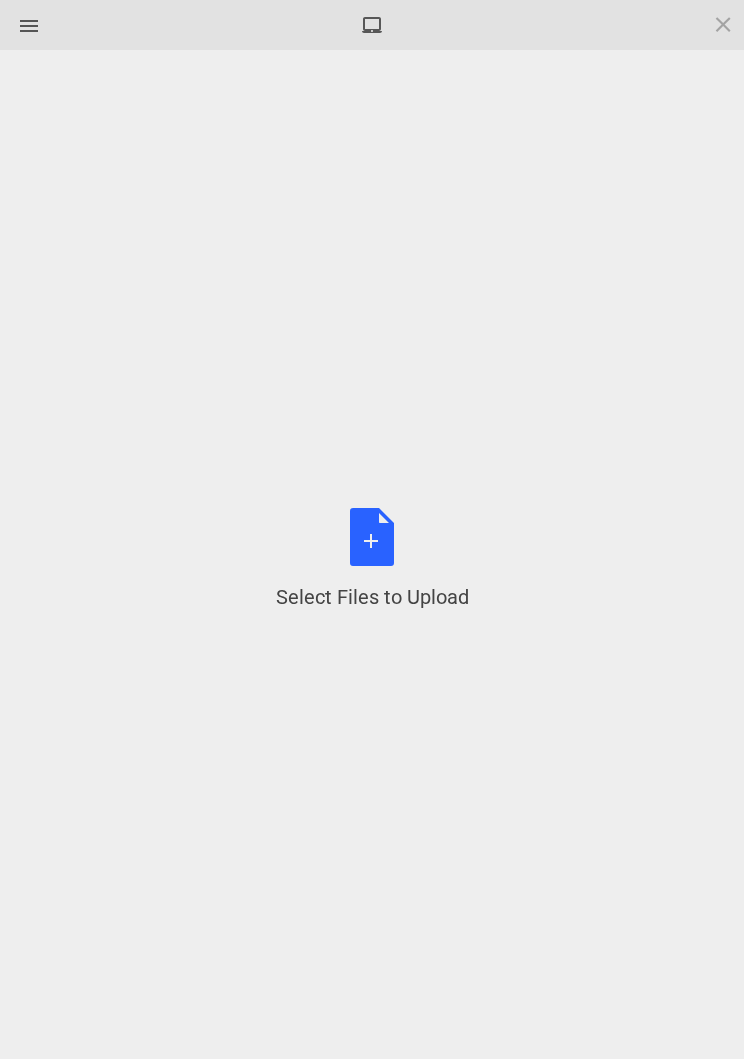 click on "Select Files to Upload
or Drag and Drop, Copy and Paste Files" at bounding box center [372, 559] 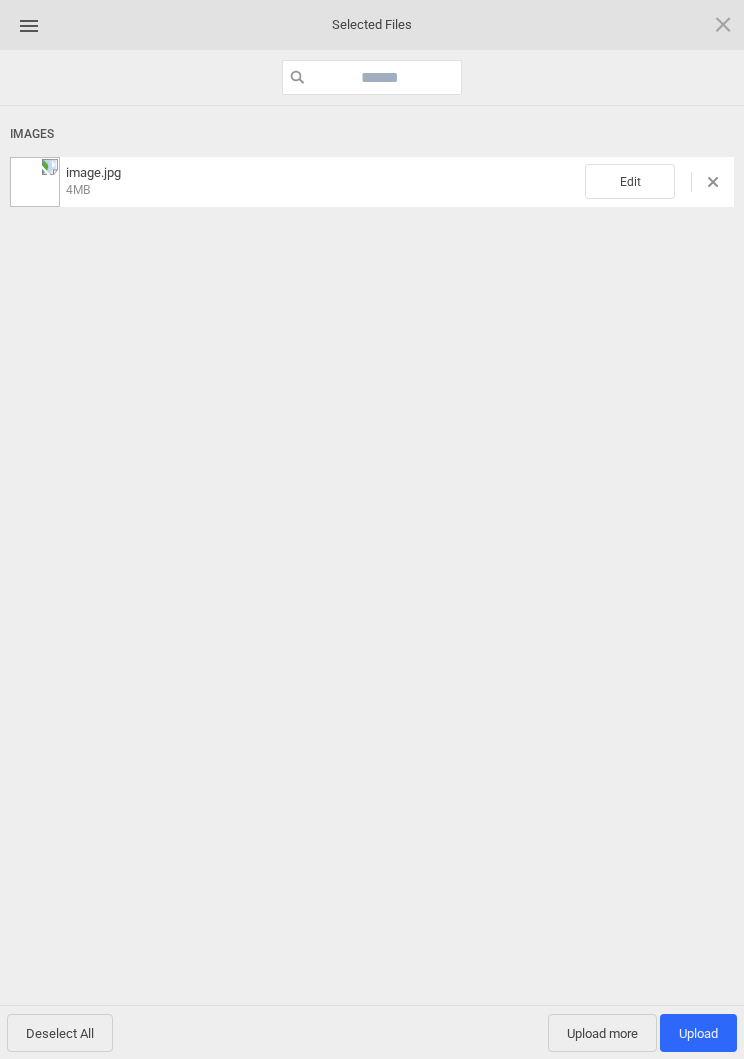 click on "Images" at bounding box center [372, 134] 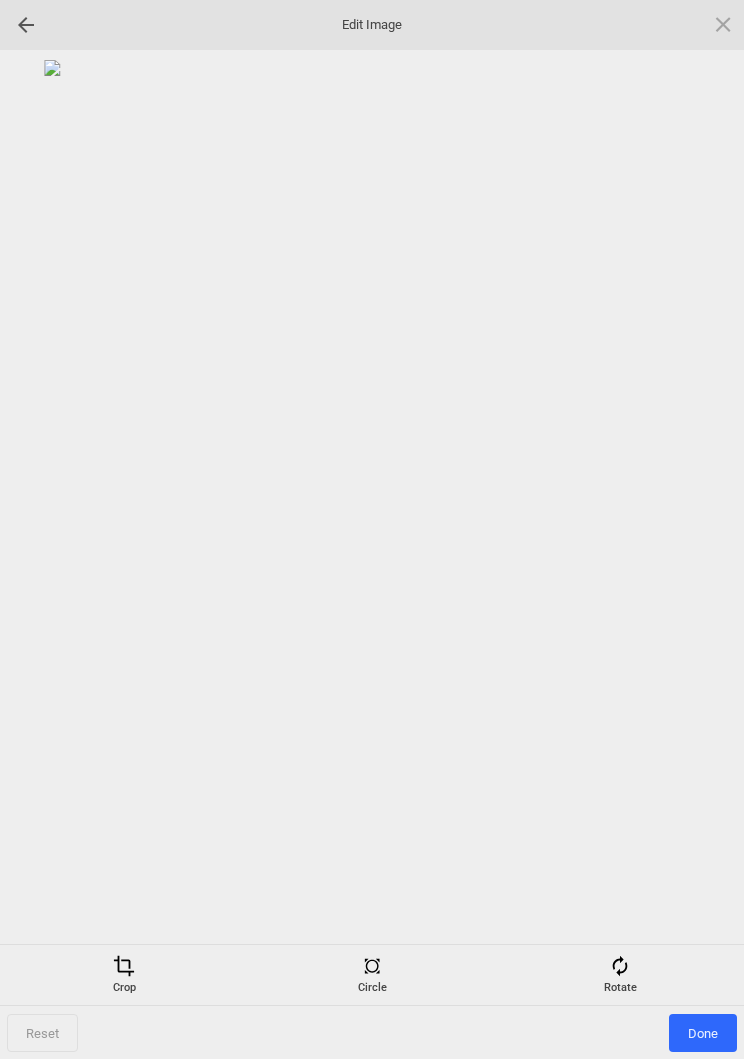 click at bounding box center [620, 966] 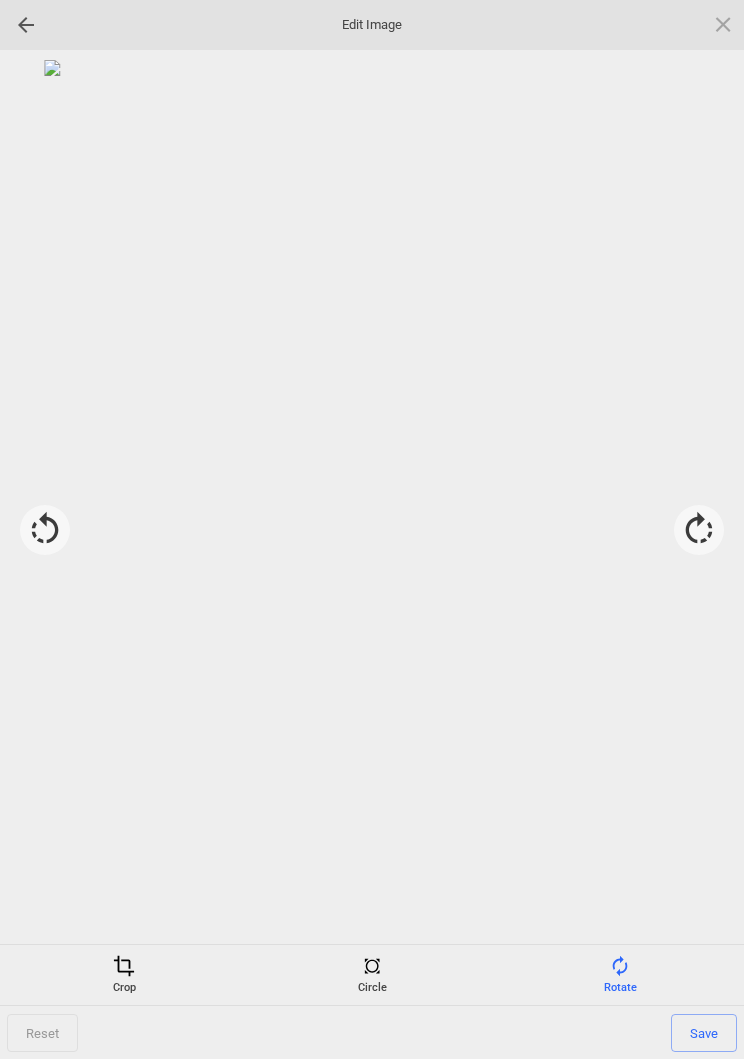 click at bounding box center (699, 530) 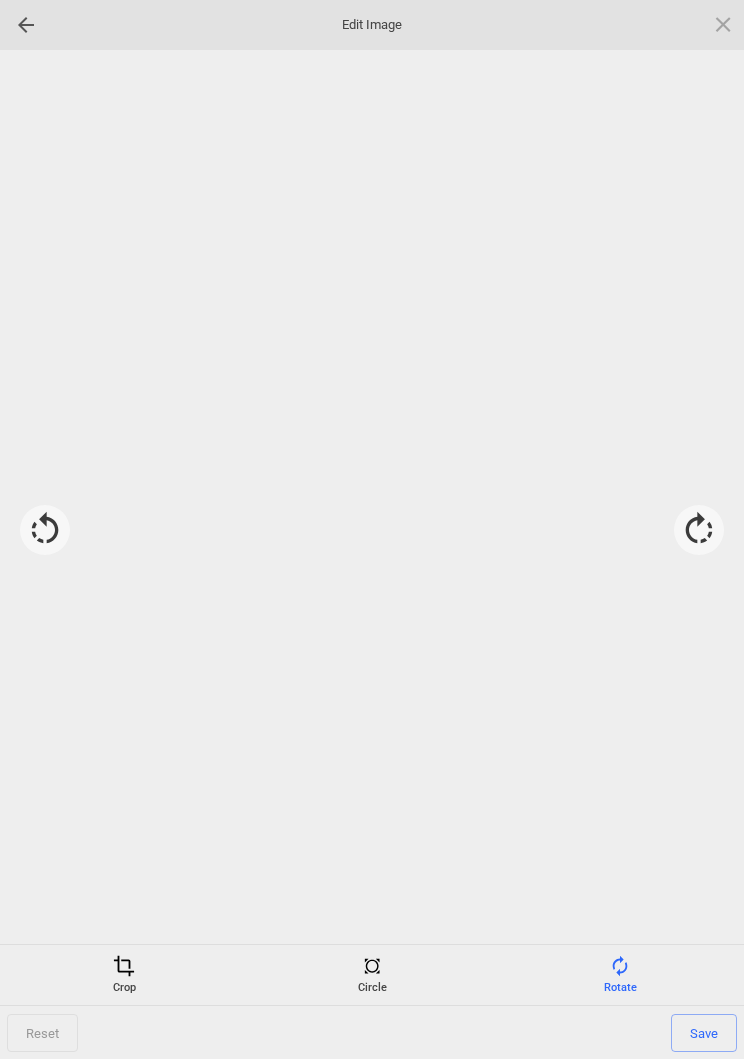 click at bounding box center [699, 530] 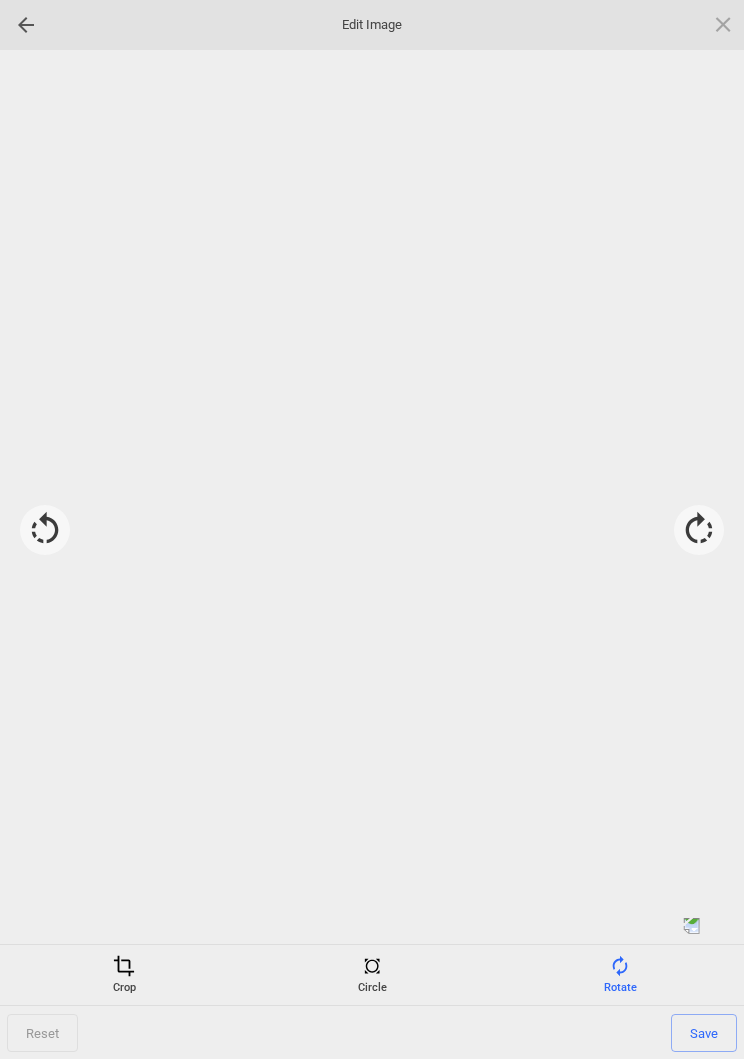 click at bounding box center [699, 530] 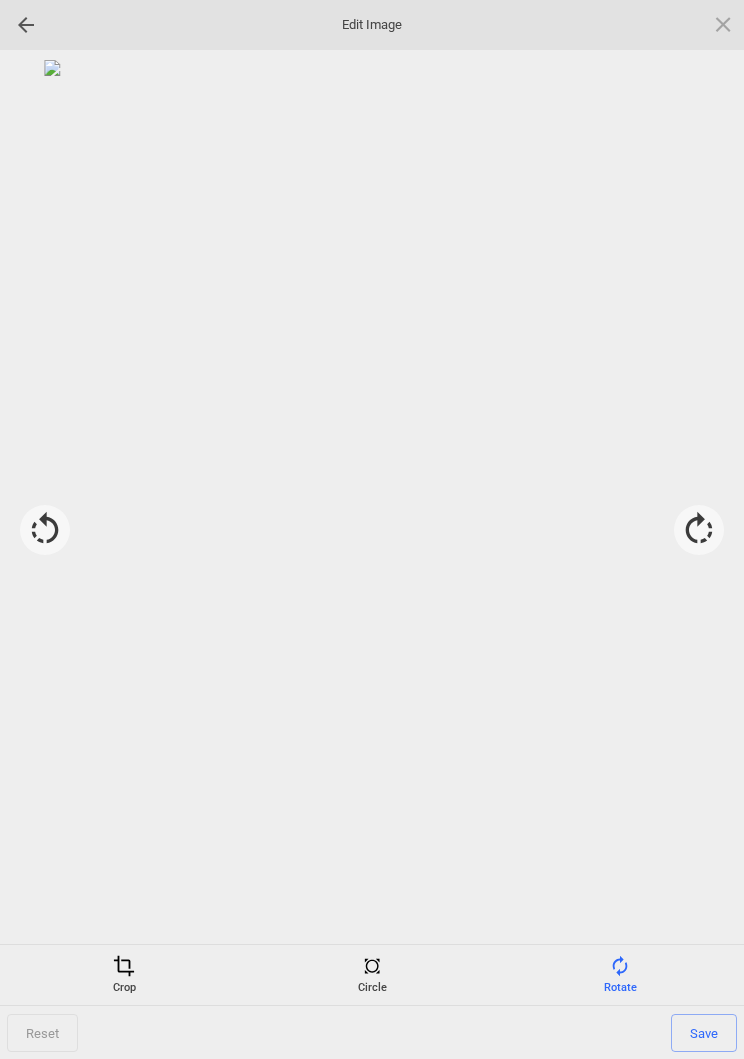 click on "Save" at bounding box center (704, 1033) 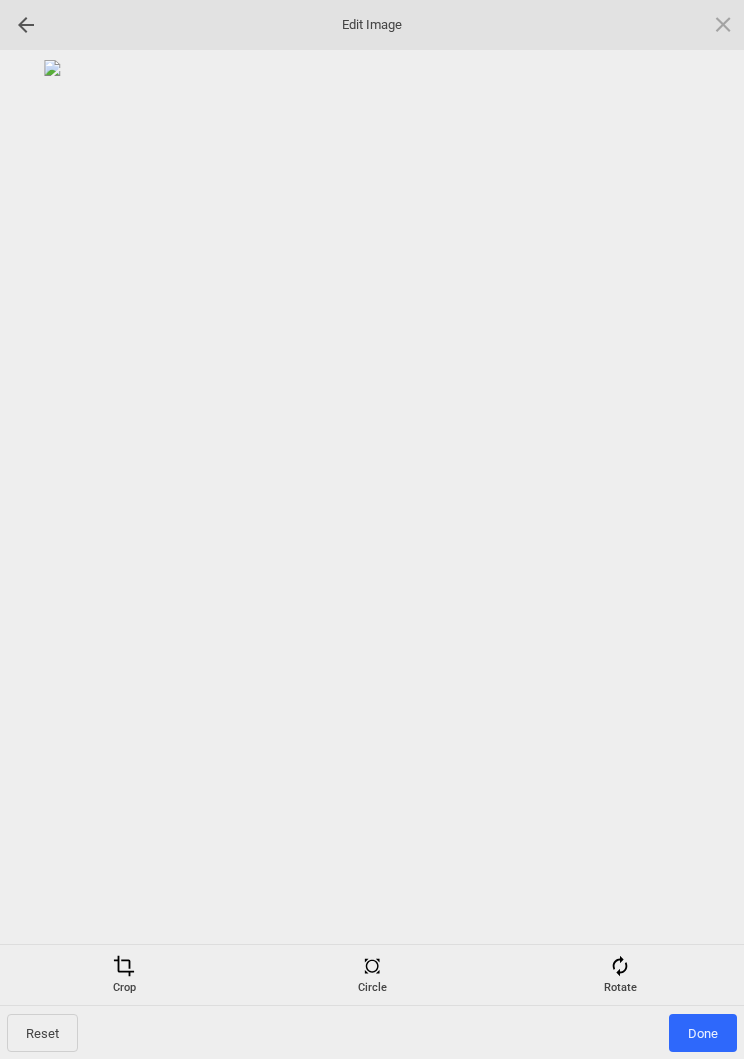 click on "Done" at bounding box center (703, 1033) 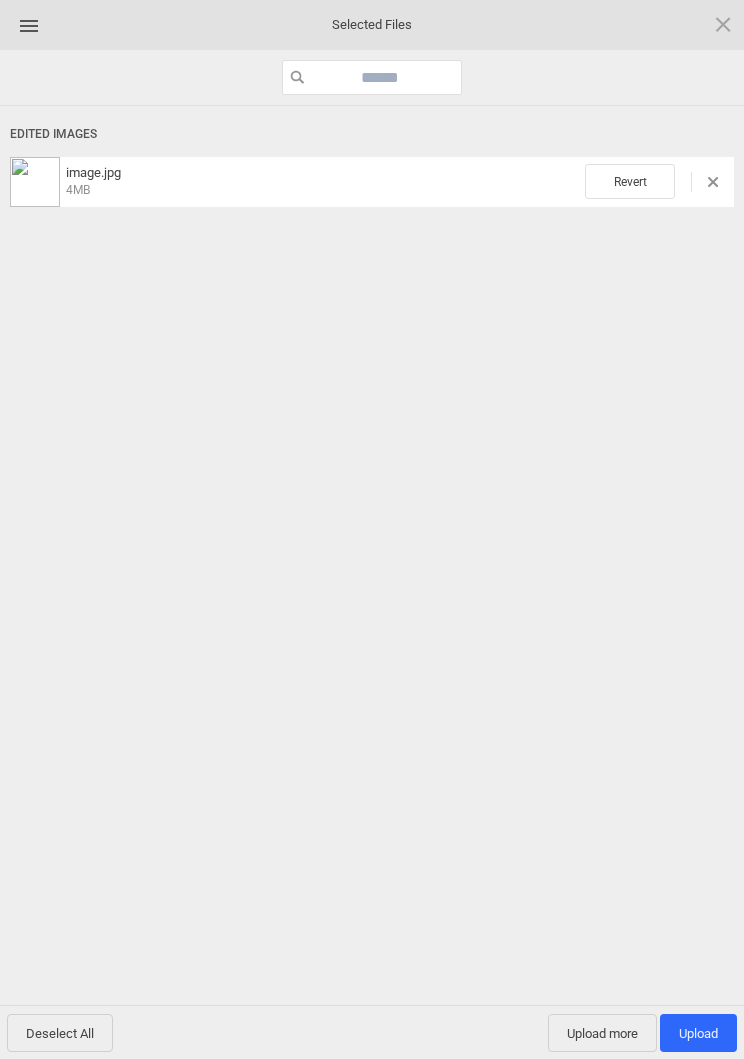 click on "Upload more" at bounding box center (602, 1033) 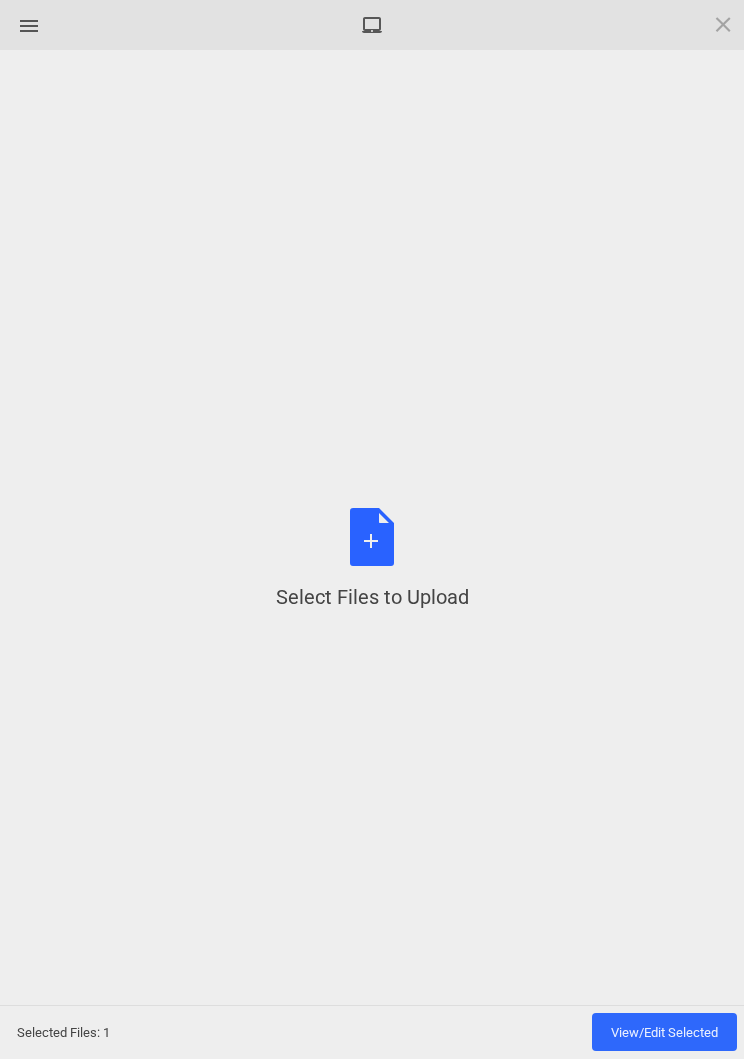 click on "Select Files to Upload
or Drag and Drop, Copy and Paste Files" at bounding box center [372, 559] 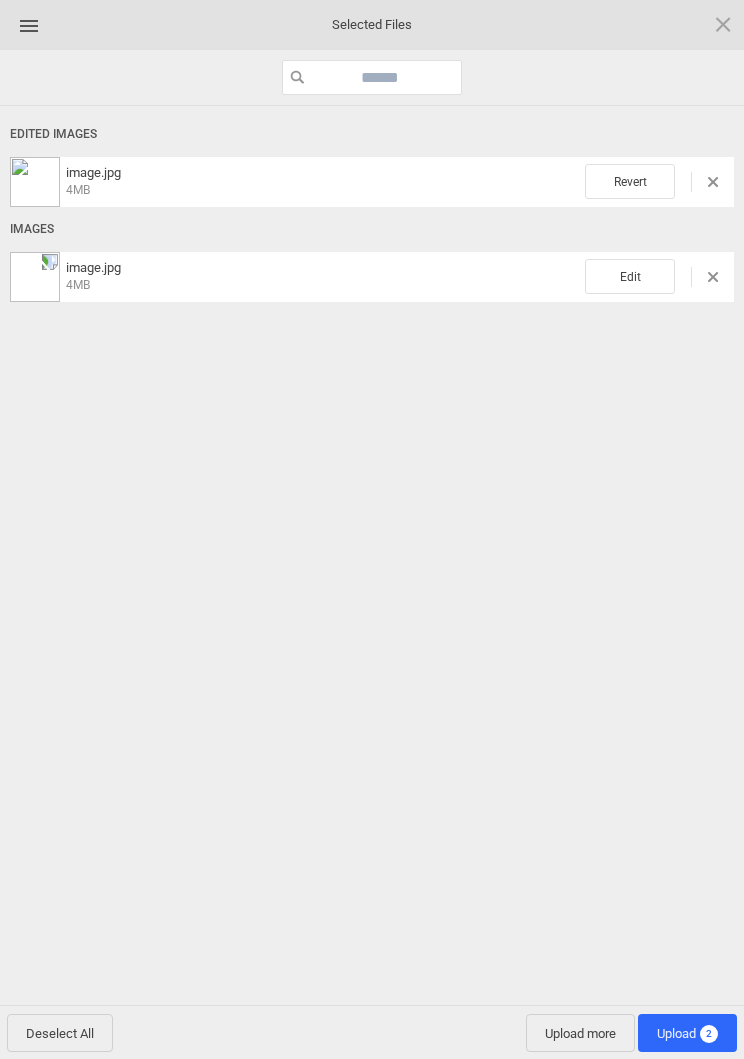 click on "Edit" at bounding box center (630, 276) 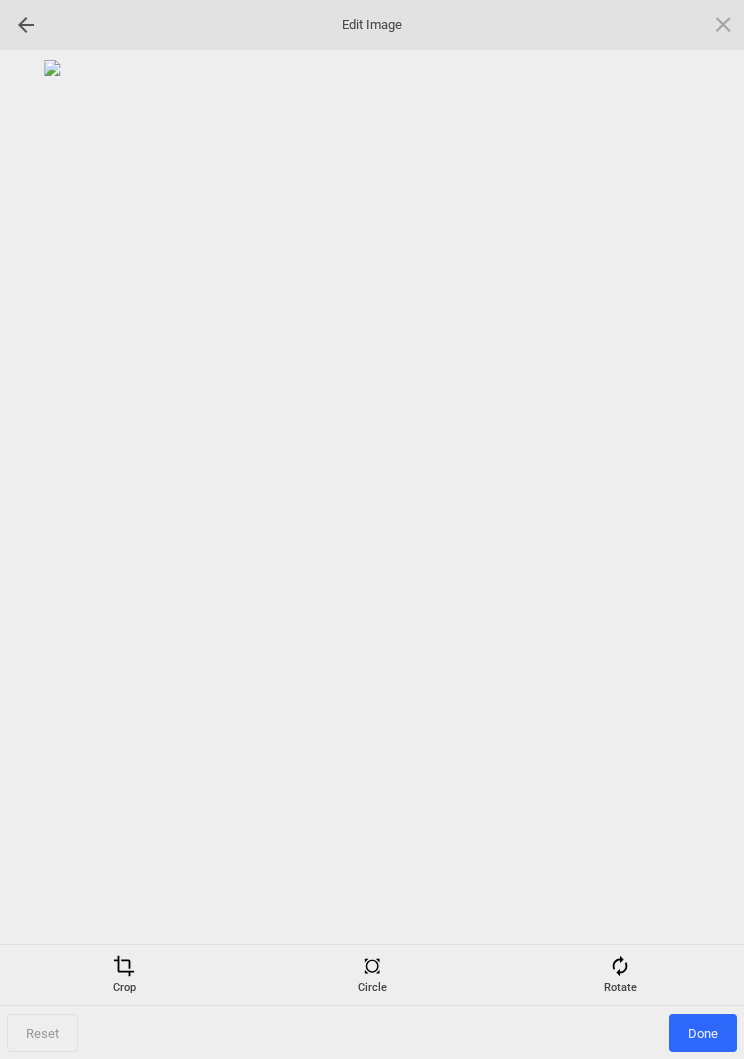click at bounding box center (620, 966) 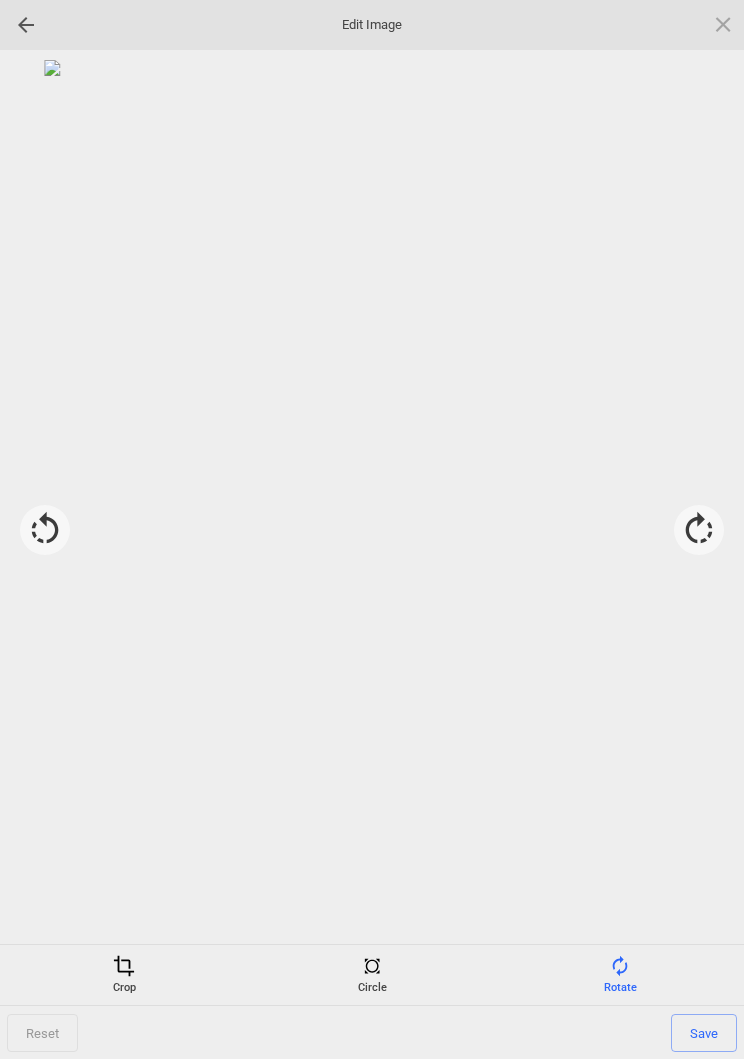 click at bounding box center (699, 530) 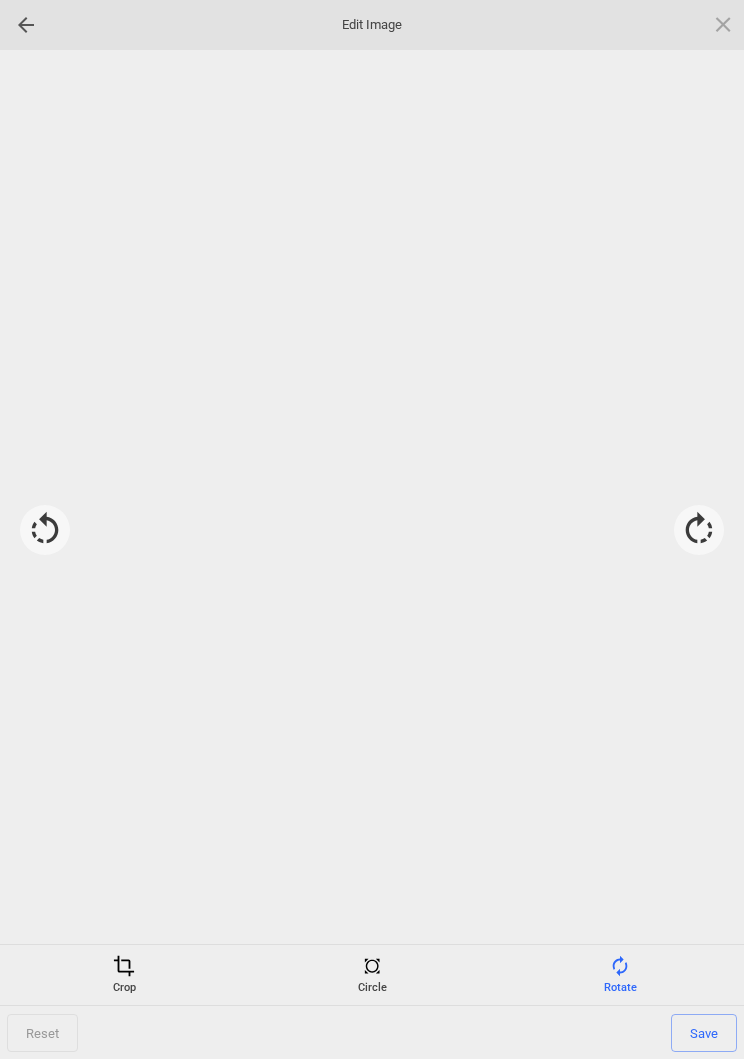 click at bounding box center (699, 530) 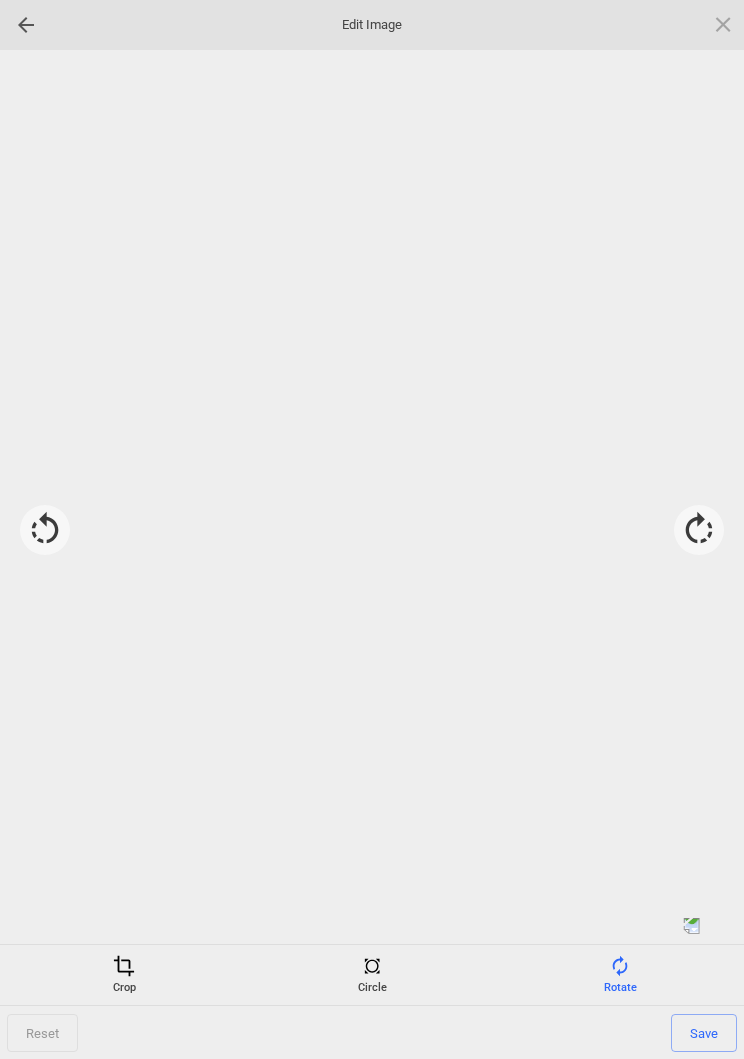 click at bounding box center [699, 530] 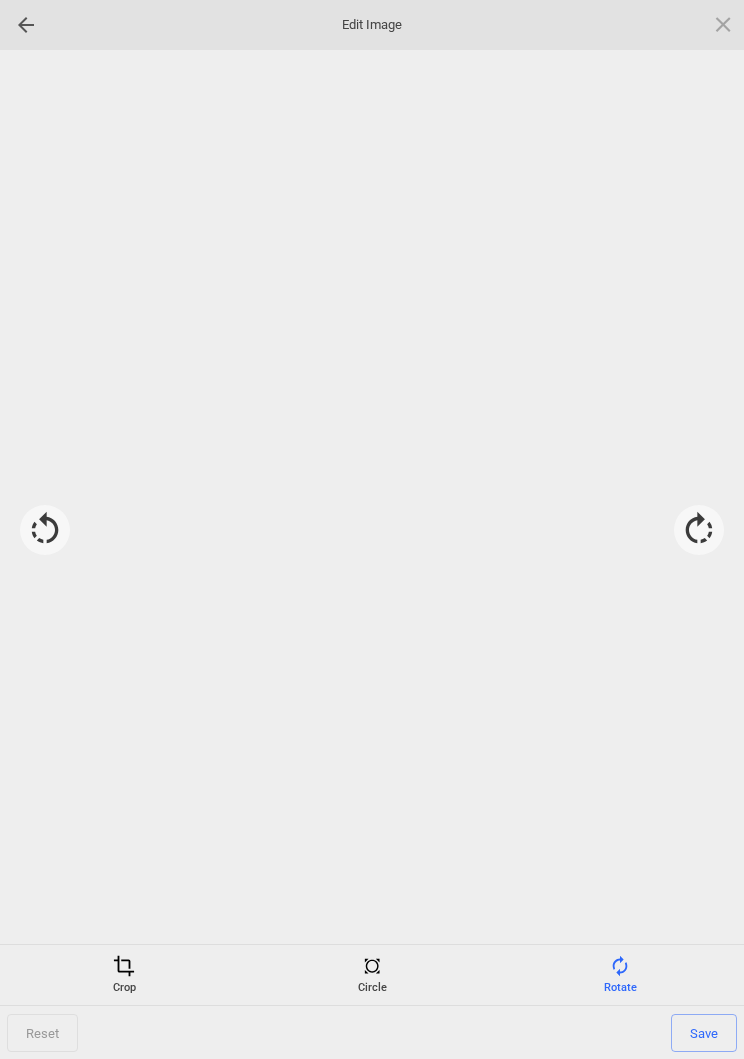 click at bounding box center [699, 530] 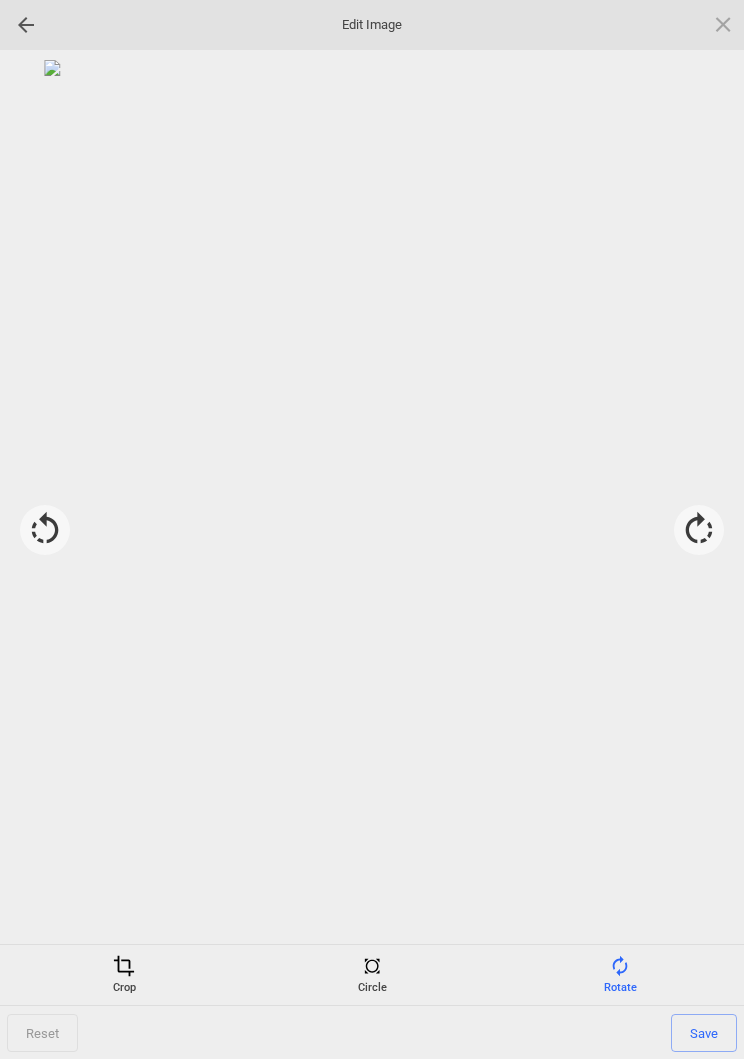 click on "Save" at bounding box center (704, 1033) 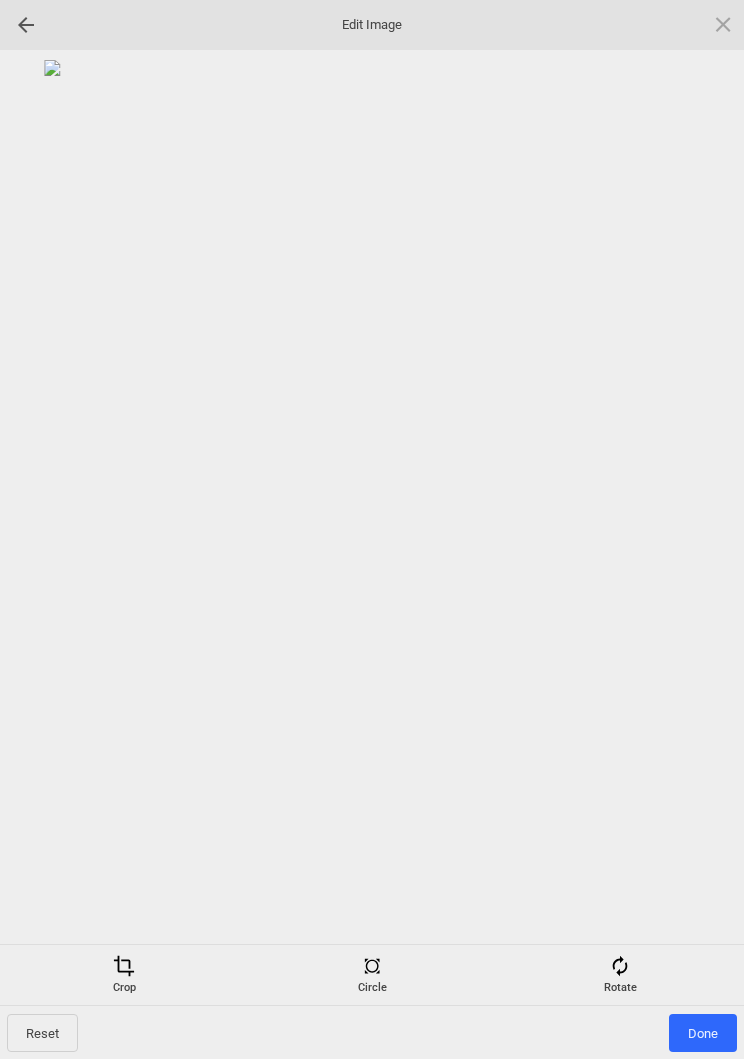 click on "Done" at bounding box center [703, 1033] 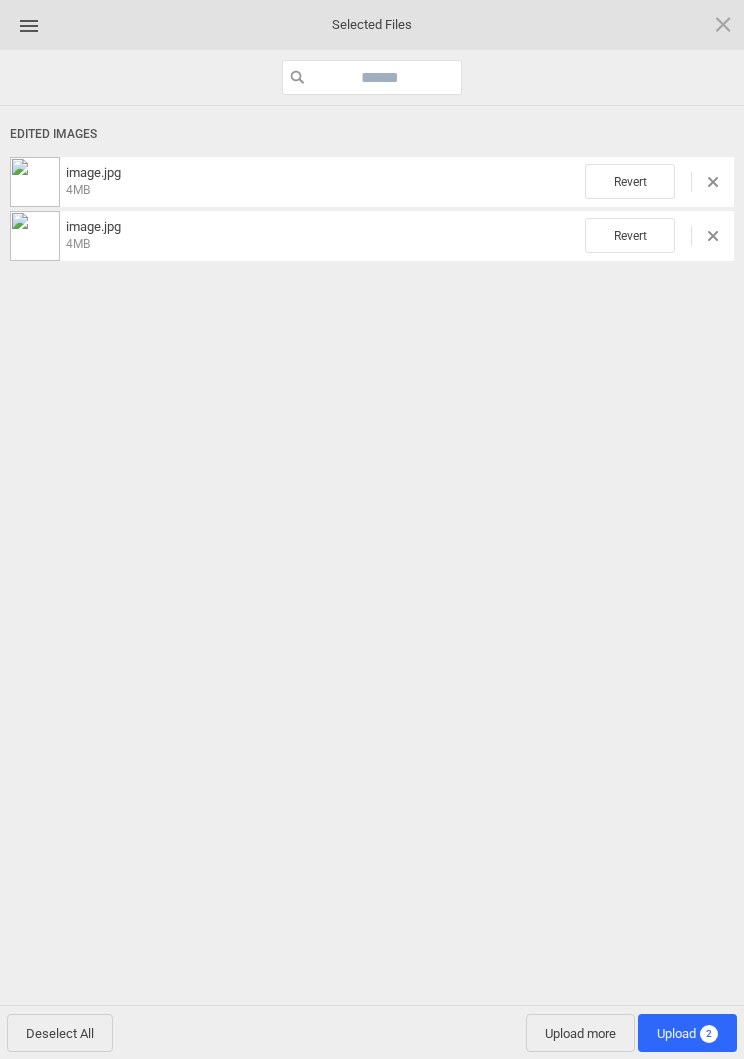 click on "Upload more" at bounding box center [580, 1033] 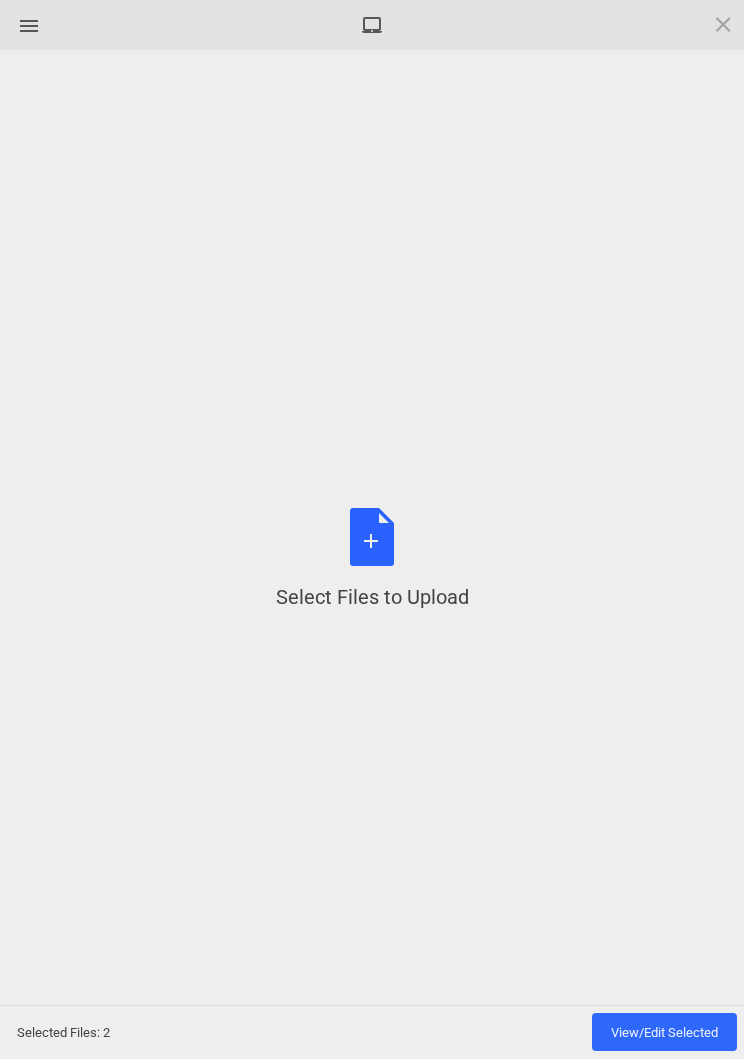 click on "Select Files to Upload
or Drag and Drop, Copy and Paste Files" at bounding box center (372, 559) 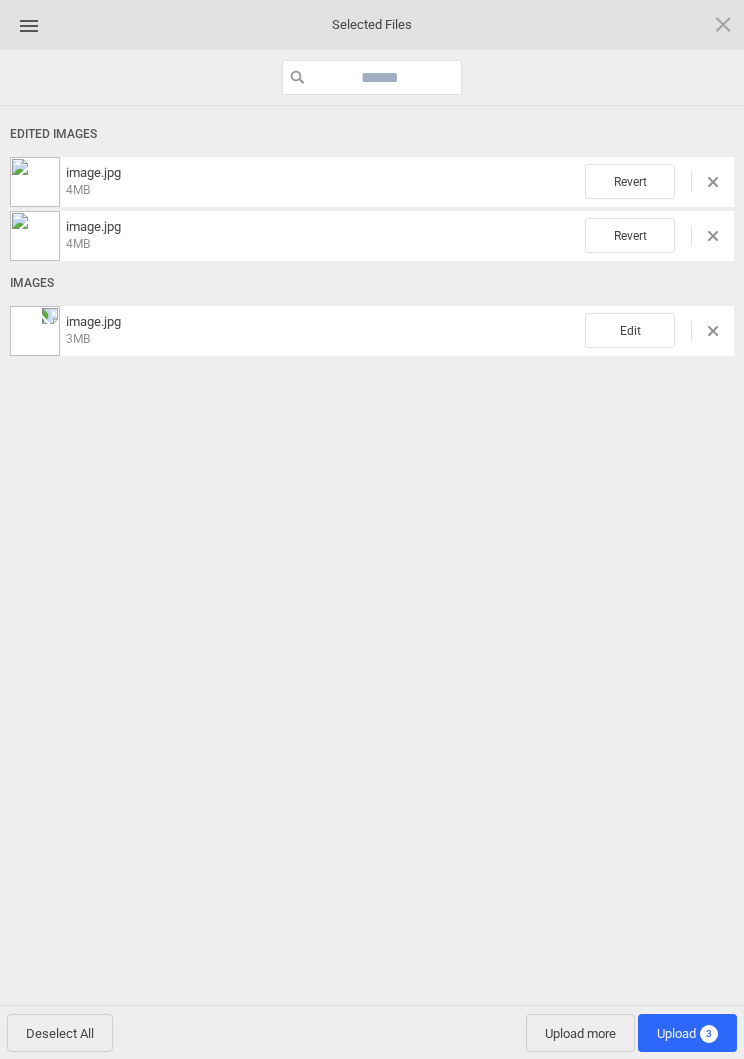 click on "Edit" at bounding box center (630, 330) 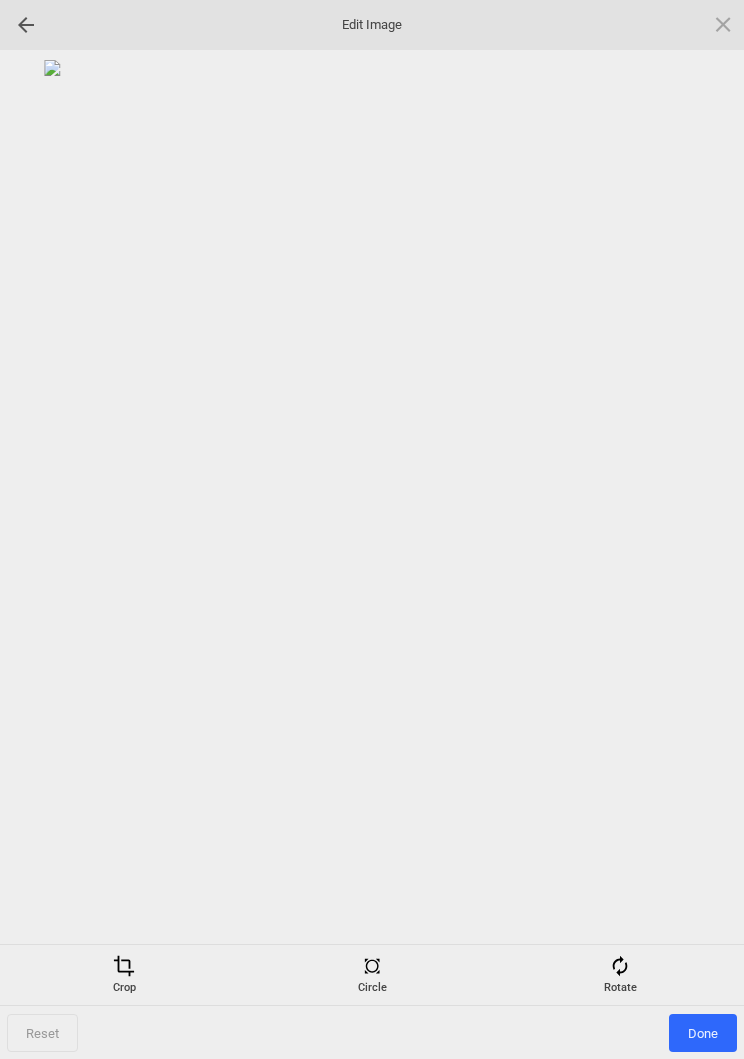 click on "Rotate" at bounding box center [620, 975] 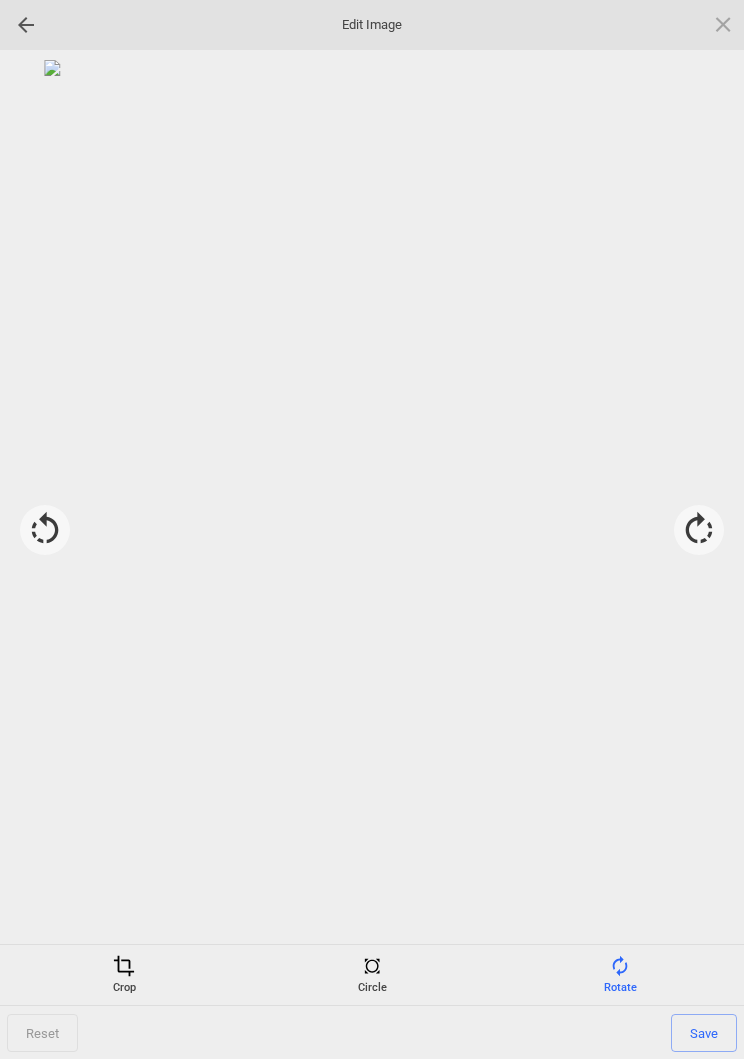 click at bounding box center (699, 530) 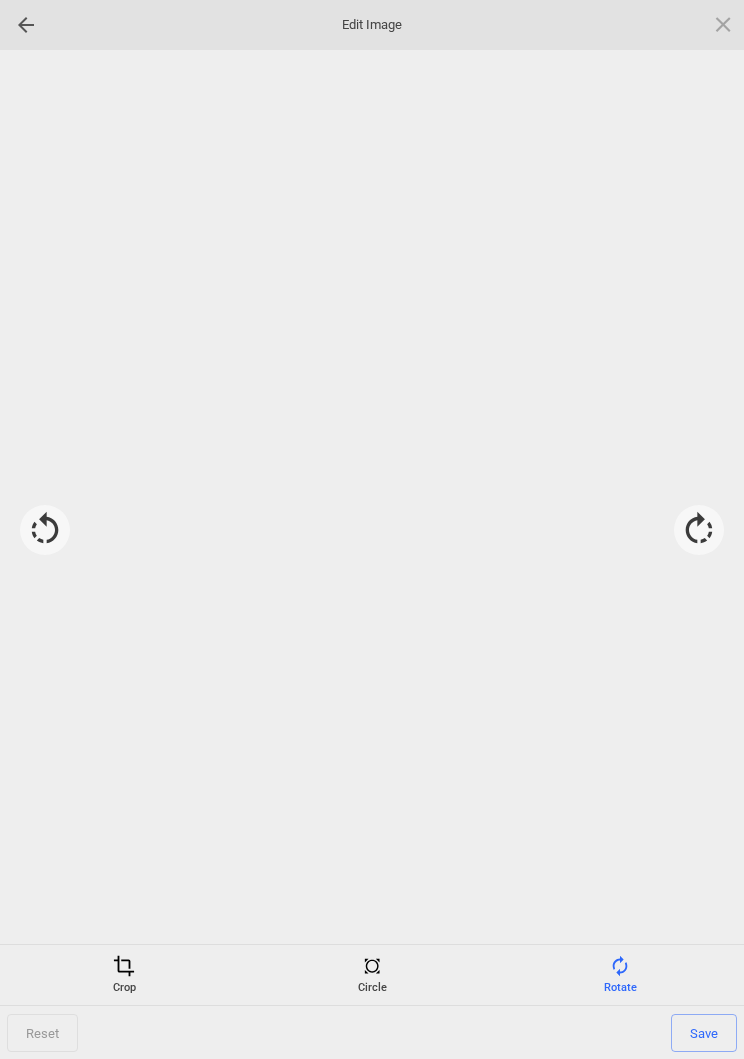 click at bounding box center (699, 530) 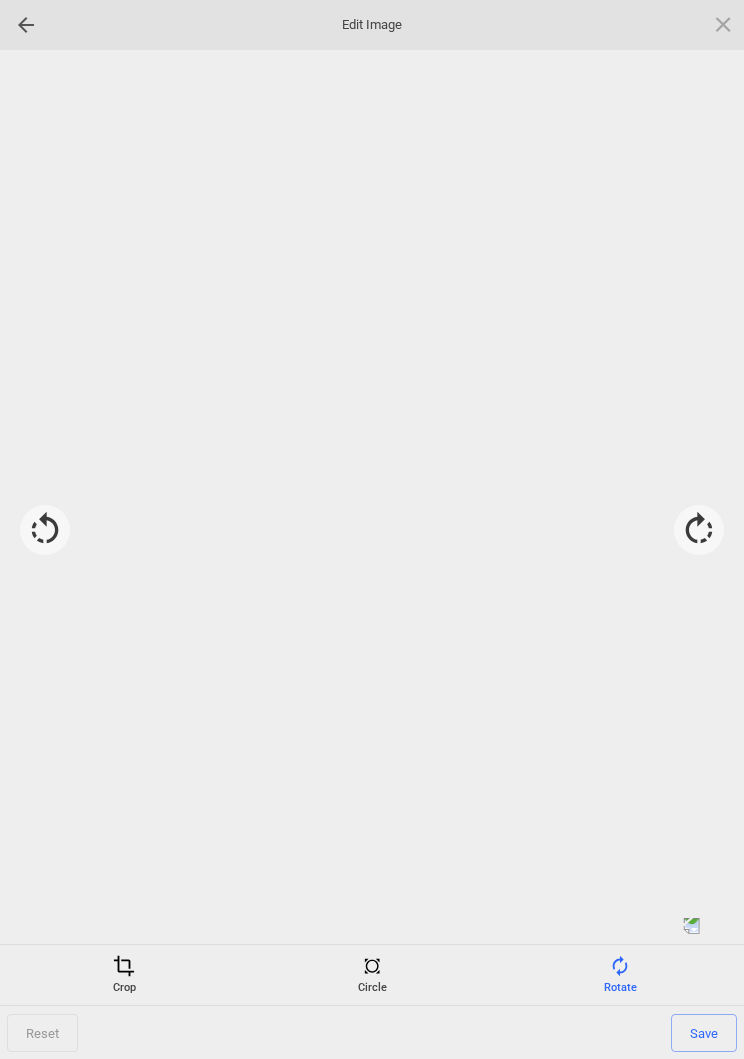 click at bounding box center (699, 530) 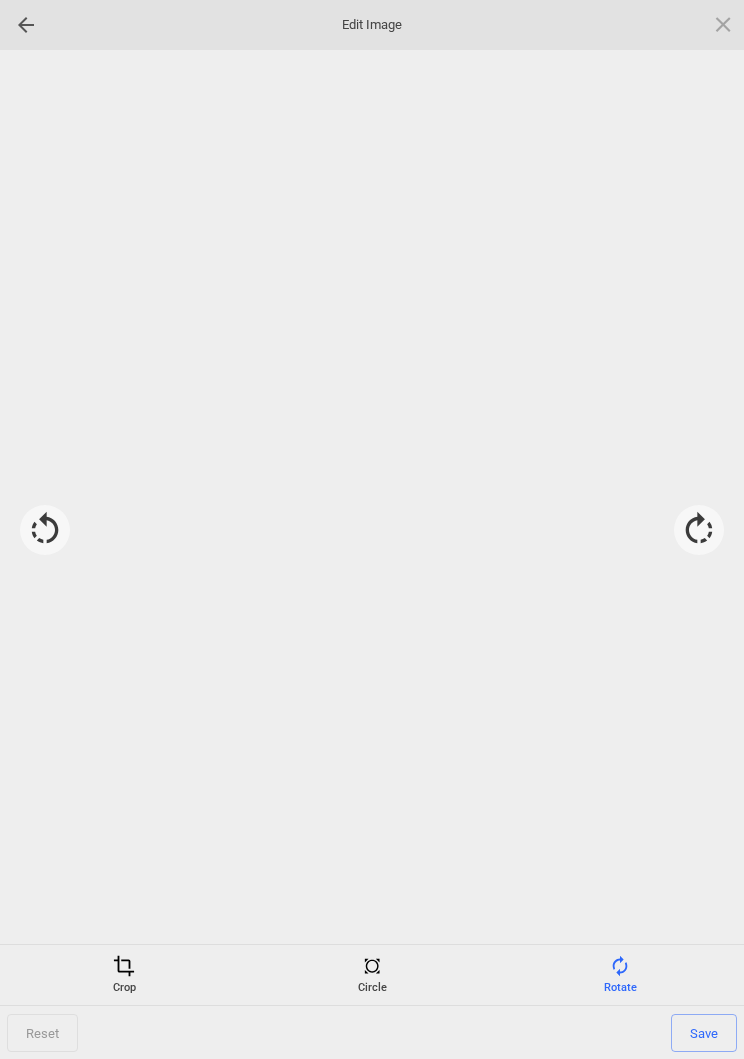 click at bounding box center (699, 530) 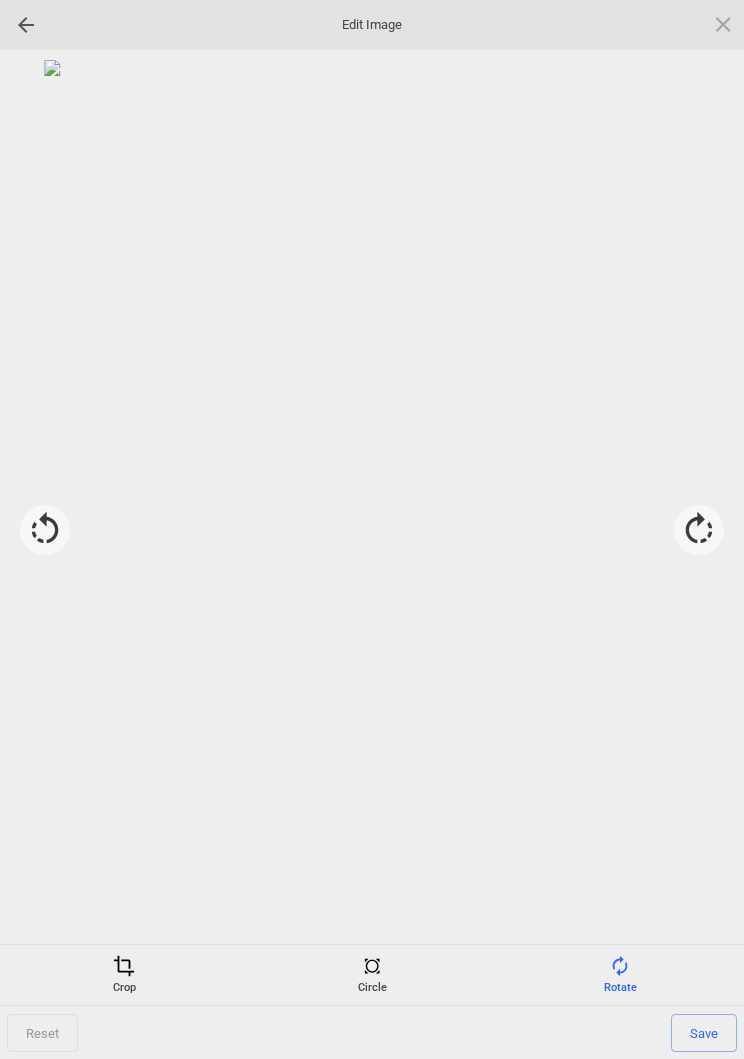 click on "Save" at bounding box center (704, 1033) 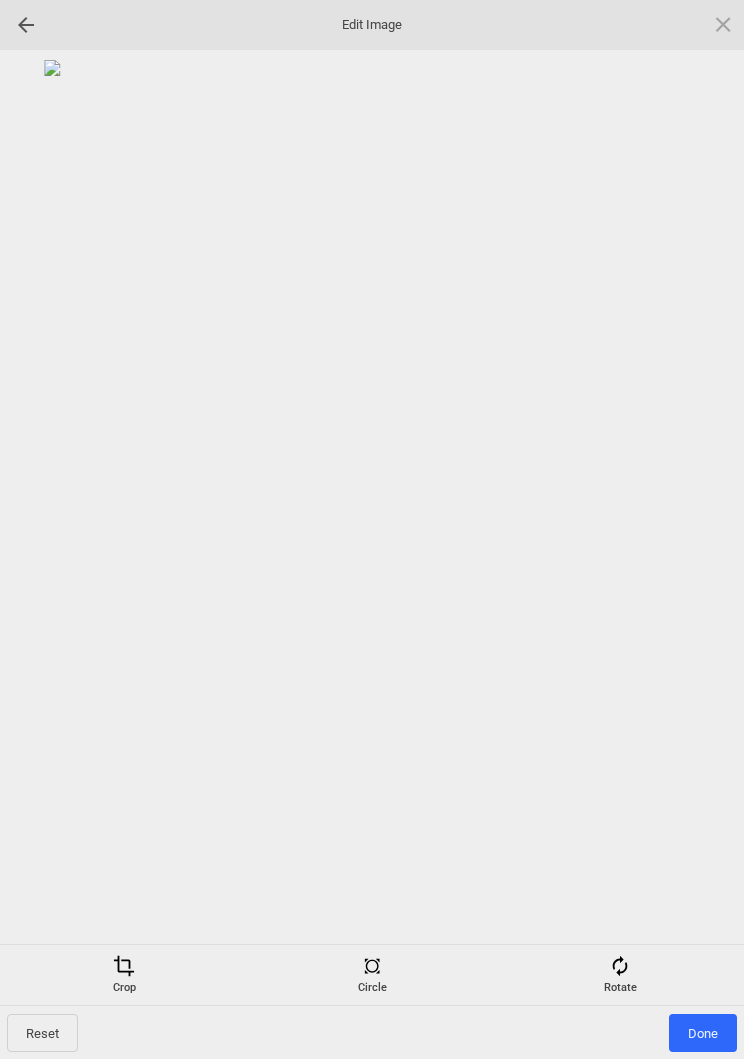click on "Done" at bounding box center (703, 1033) 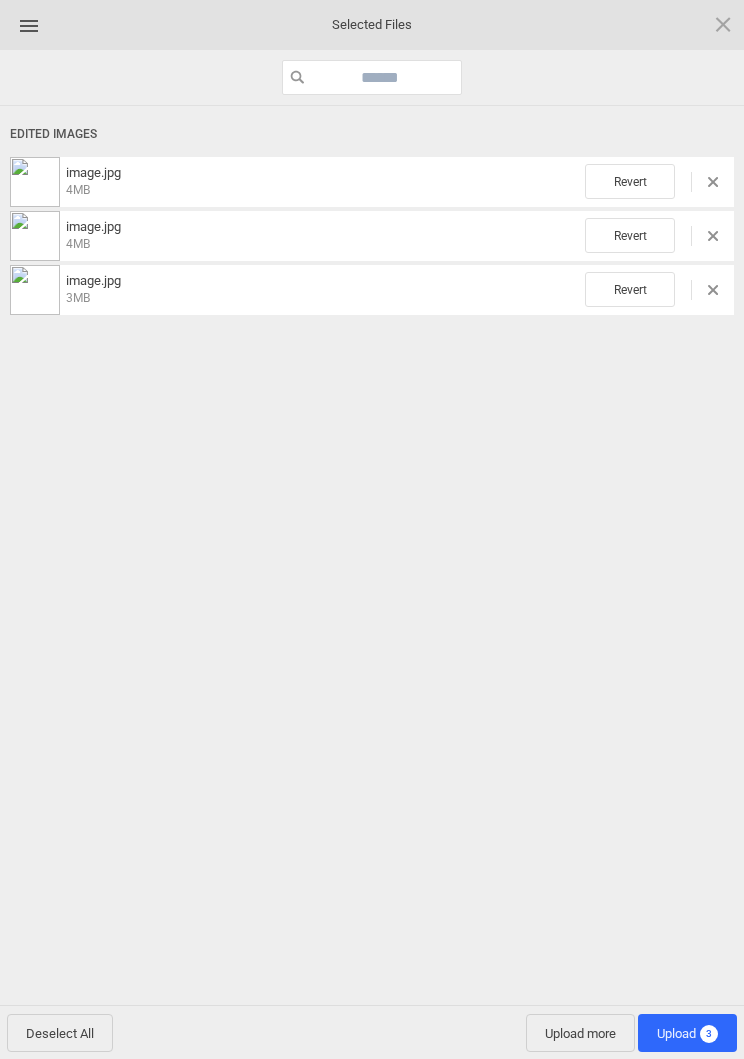 click on "Upload
3" at bounding box center [687, 1033] 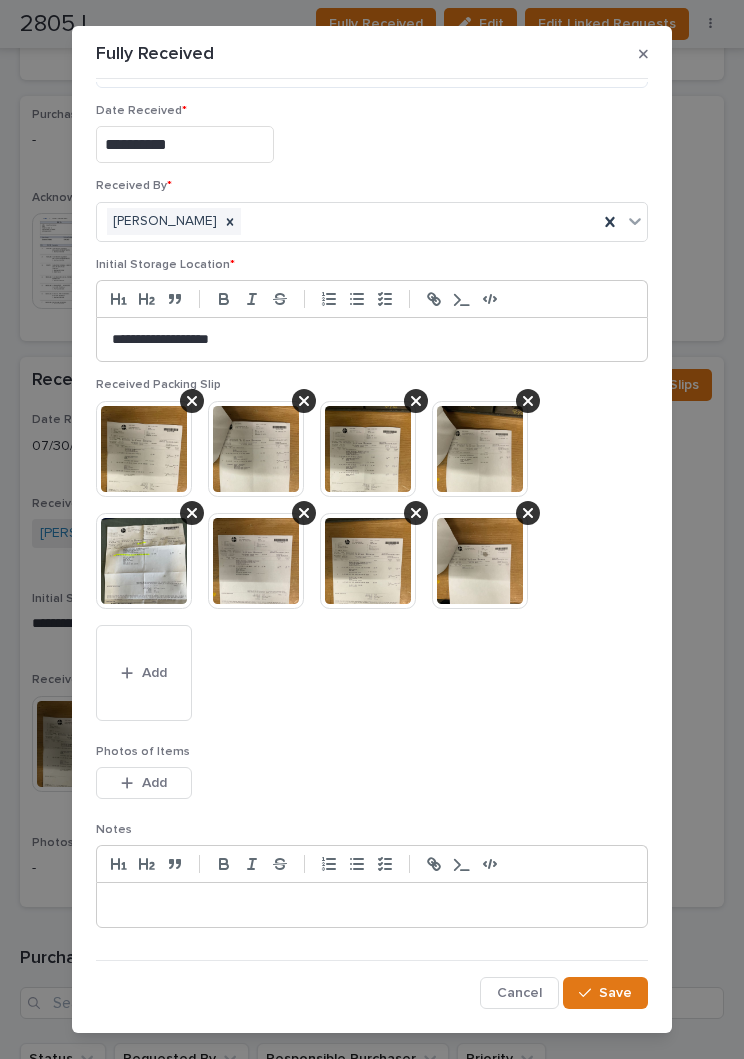 scroll, scrollTop: 81, scrollLeft: 0, axis: vertical 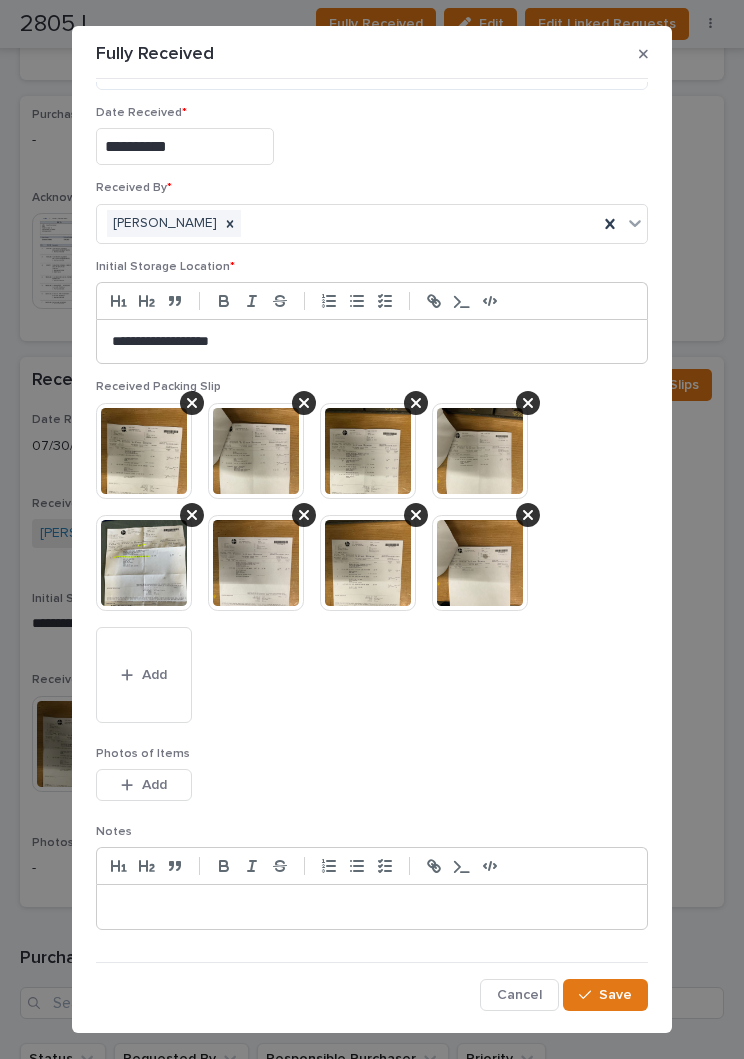 click on "Save" at bounding box center [615, 995] 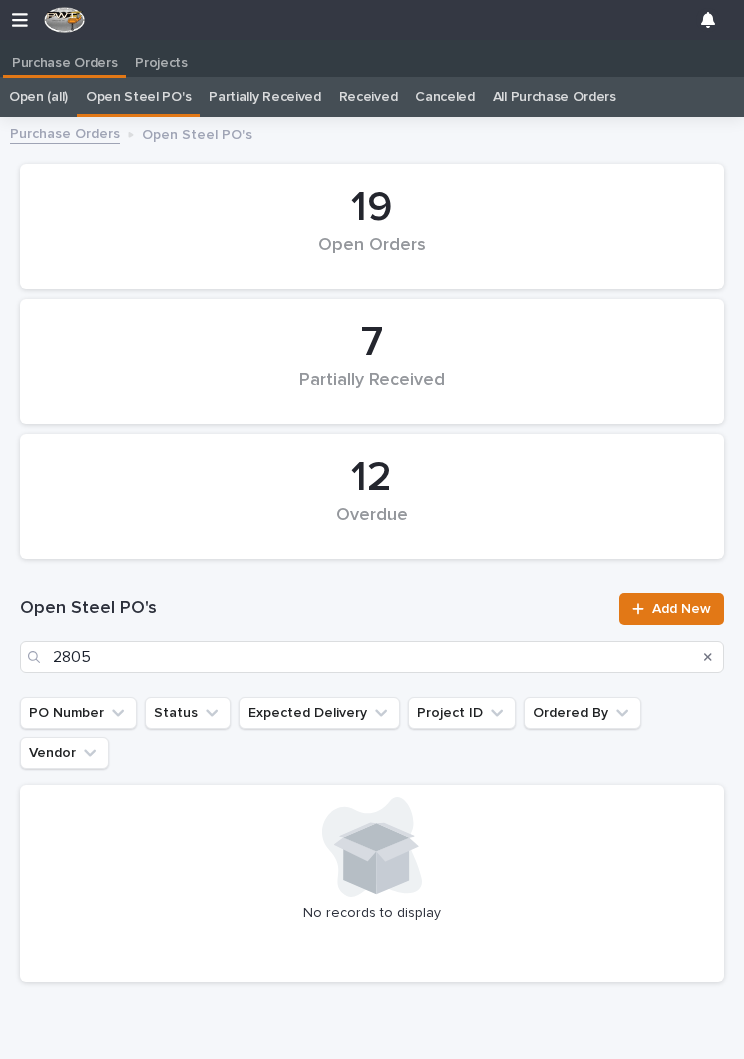 scroll, scrollTop: 0, scrollLeft: 9, axis: horizontal 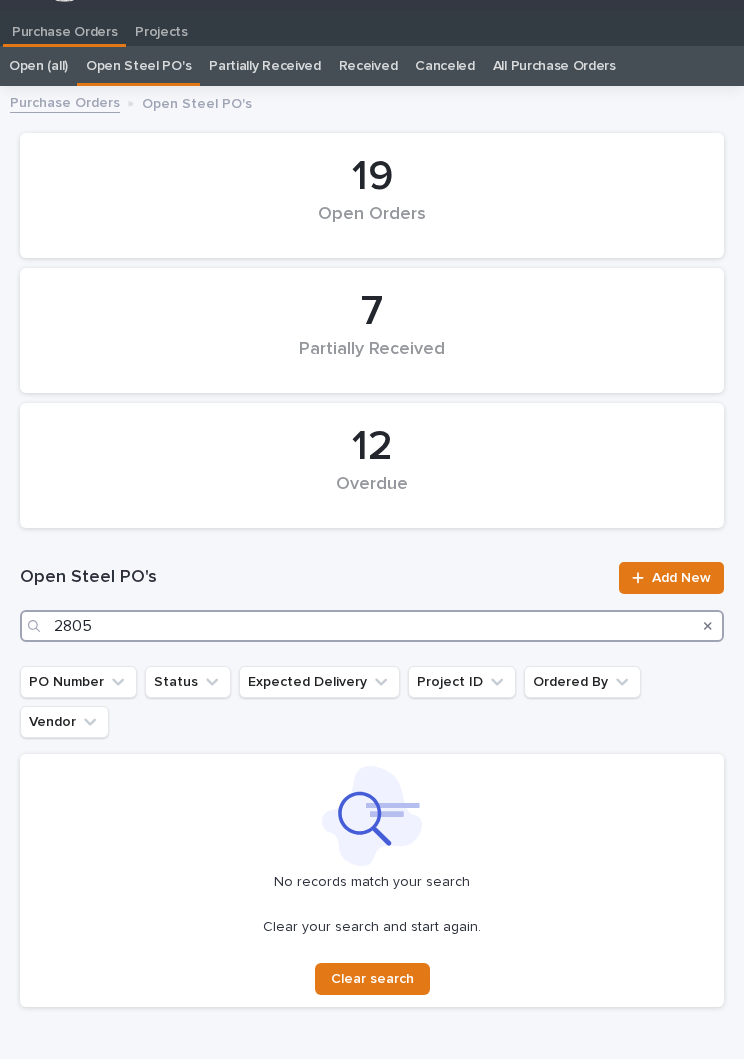 click on "2805" at bounding box center (372, 626) 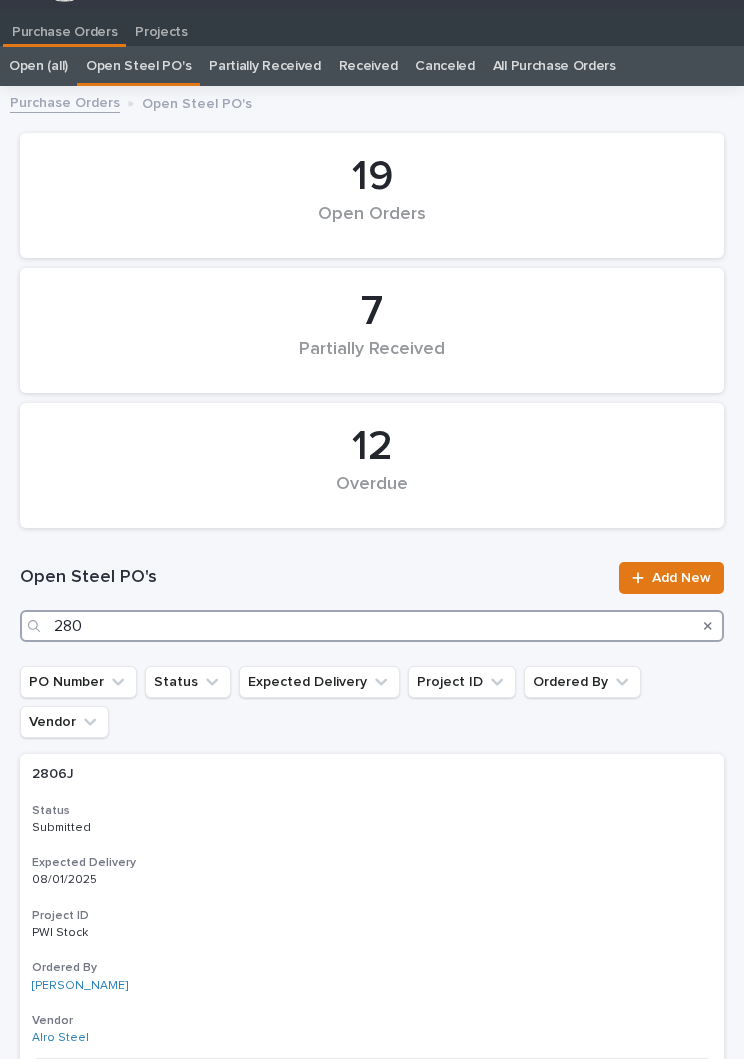 type on "2807" 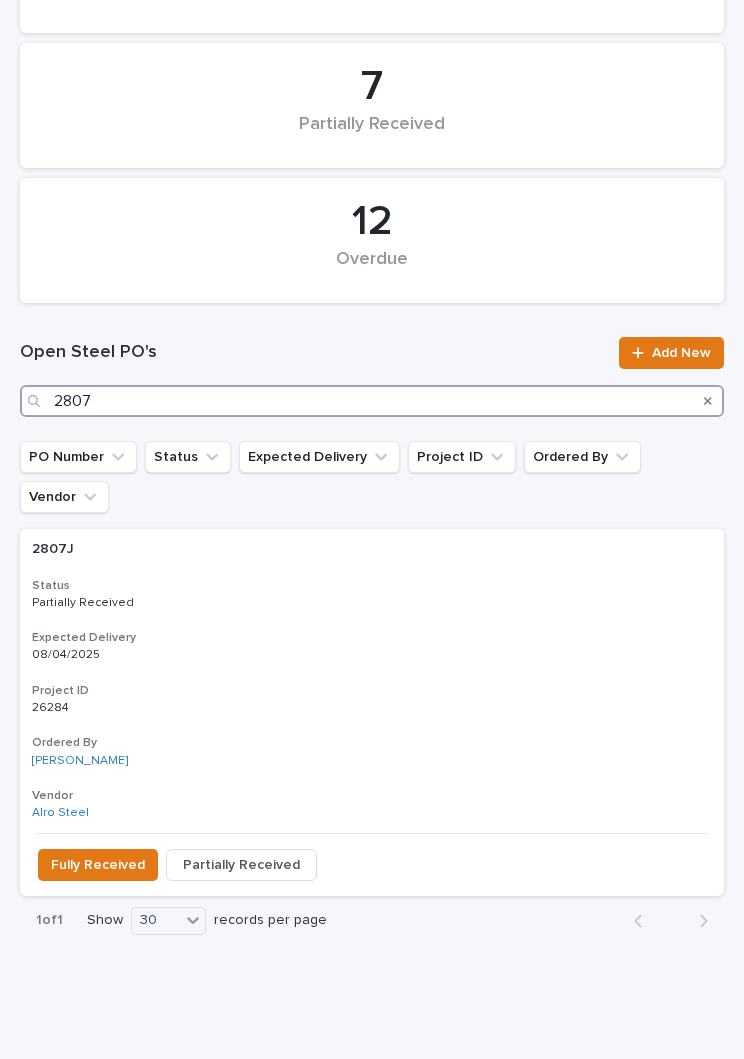 scroll, scrollTop: 255, scrollLeft: 0, axis: vertical 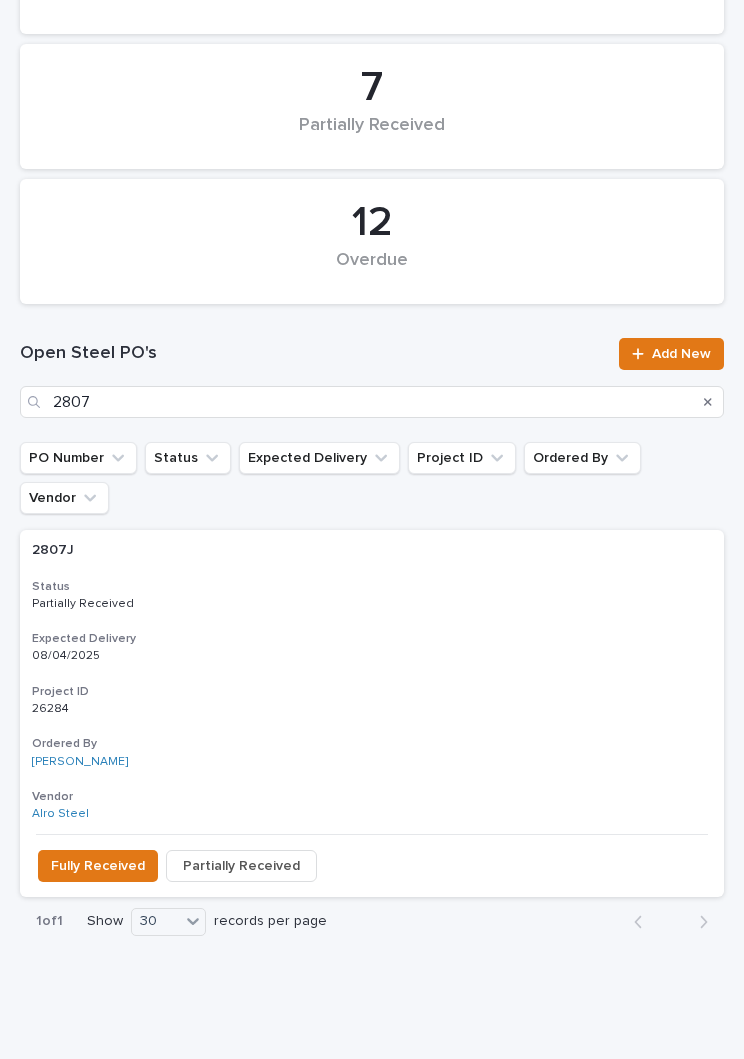 click on "2807J 2807J Status Partially Received Expected Delivery 08/04/2025 Project ID [PROJECT_ID] [PROJECT_ID] Ordered By [PERSON_NAME] Vendor Alro Steel" at bounding box center (372, 682) 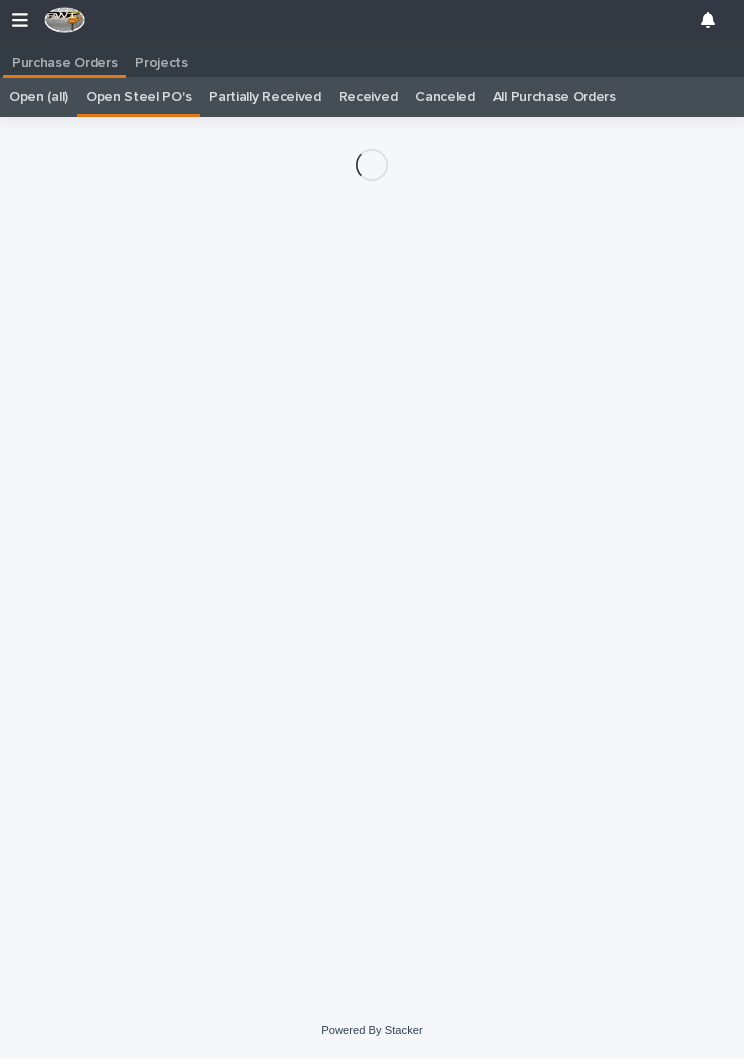 scroll, scrollTop: 12, scrollLeft: 0, axis: vertical 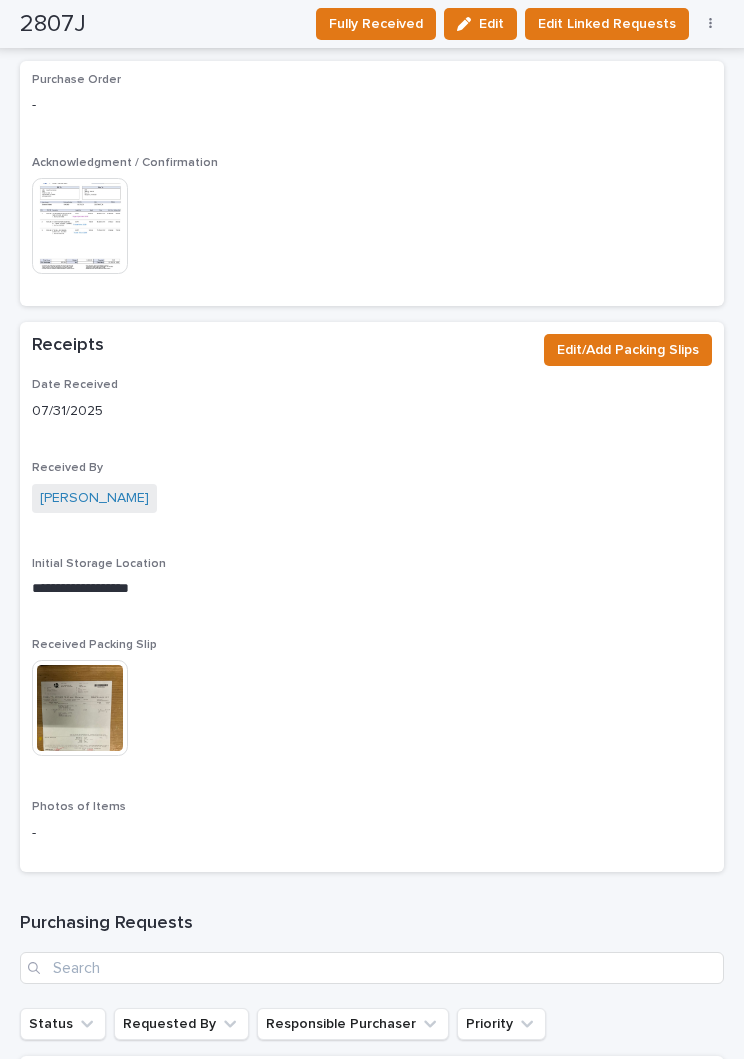 click on "Edit/Add Packing Slips" at bounding box center [628, 350] 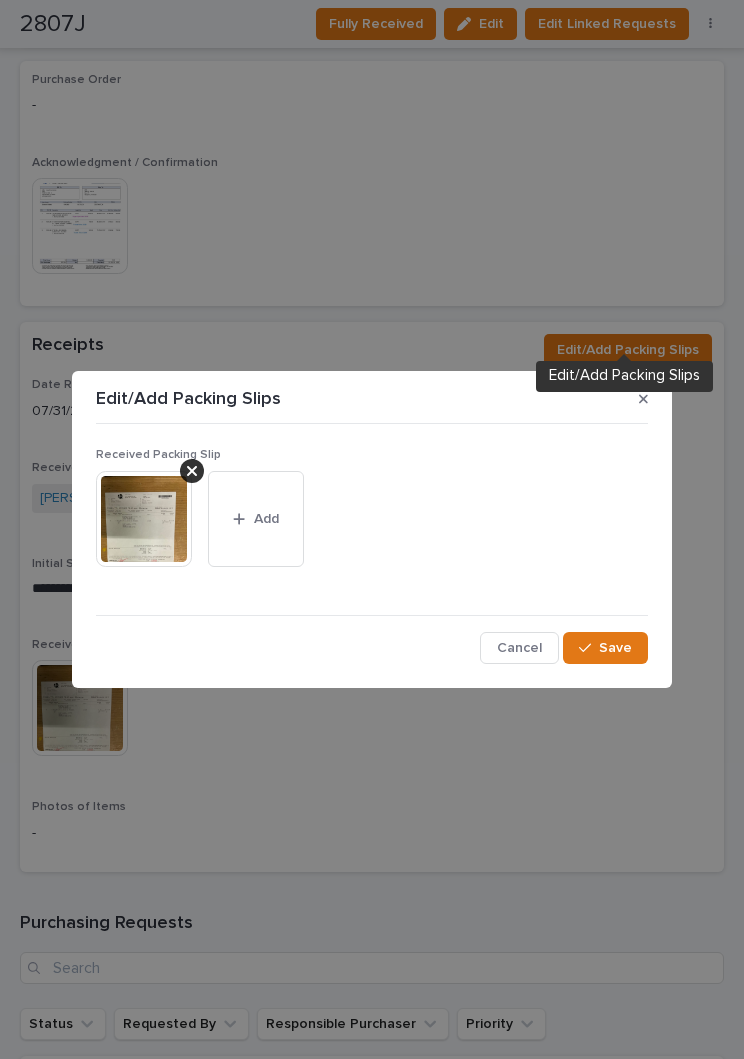 click on "Add" at bounding box center [256, 519] 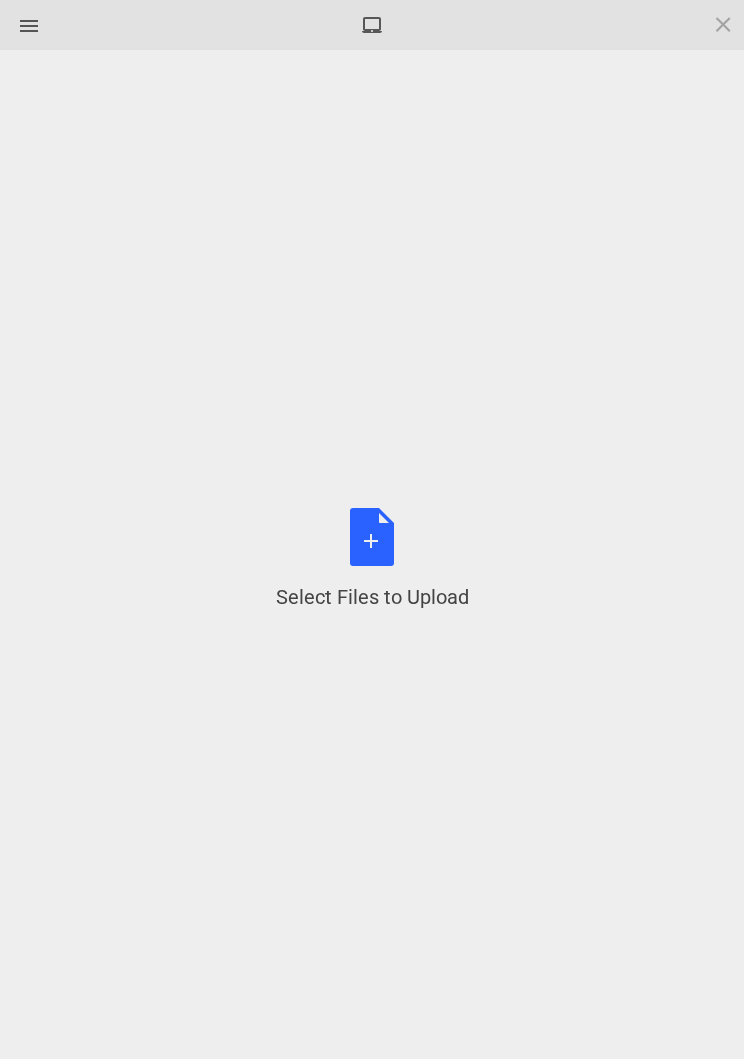 click on "Select Files to Upload
or Drag and Drop, Copy and Paste Files" at bounding box center [372, 559] 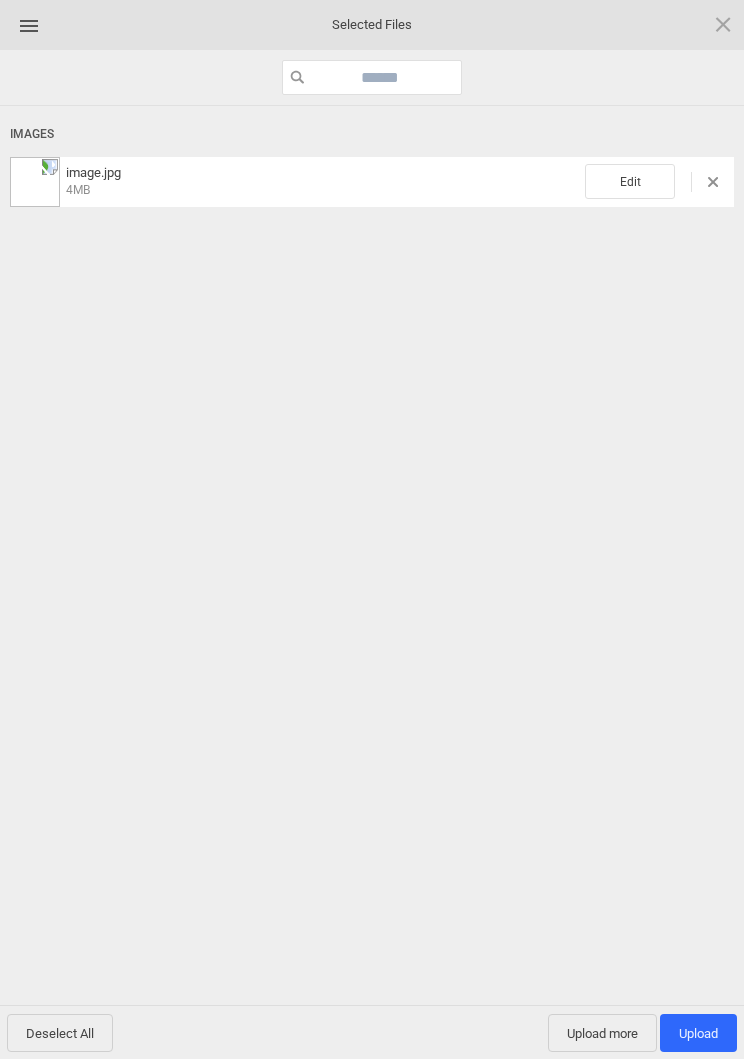 click on "Edit" at bounding box center (630, 181) 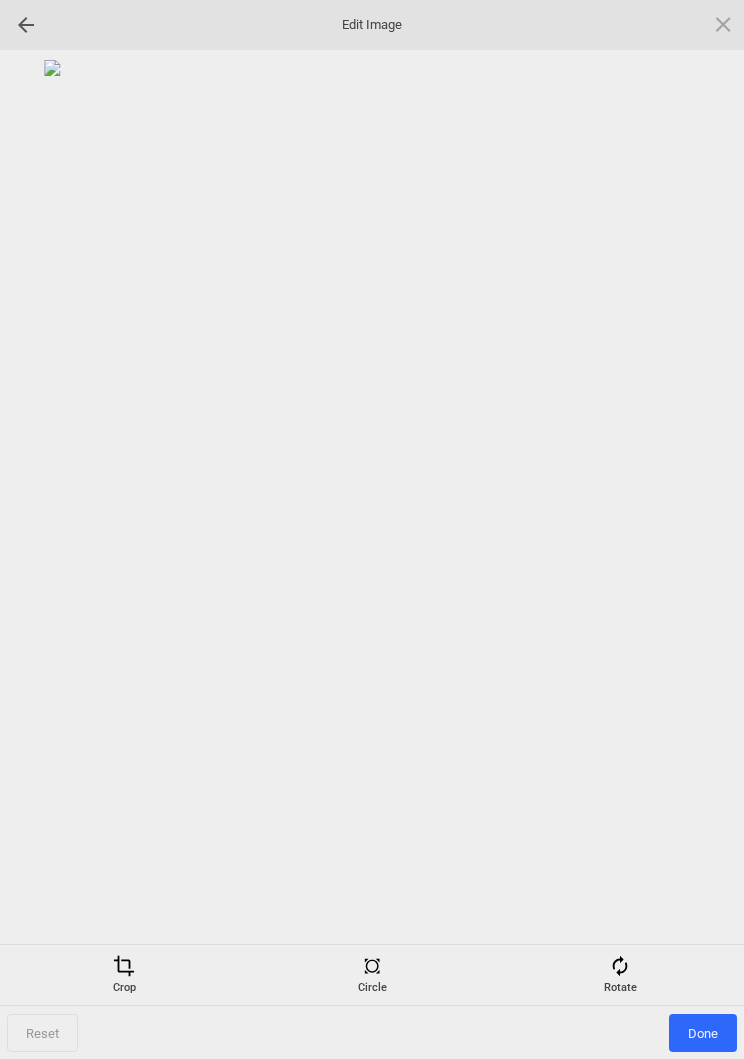 click on "Rotate" at bounding box center (620, 975) 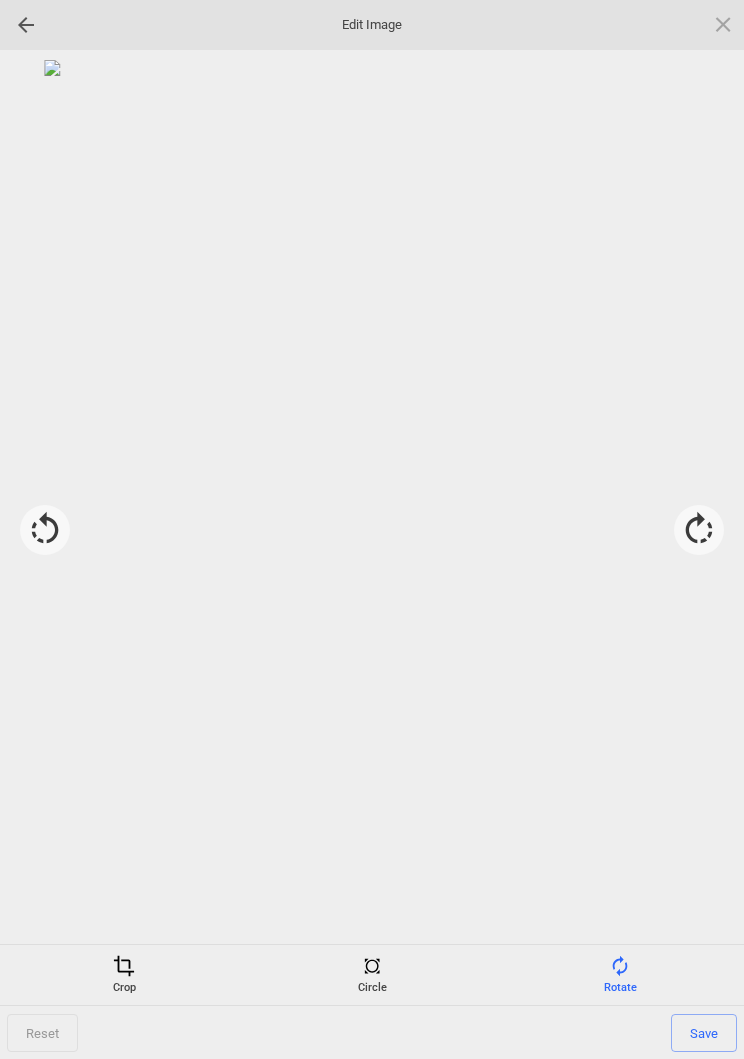 click at bounding box center (699, 530) 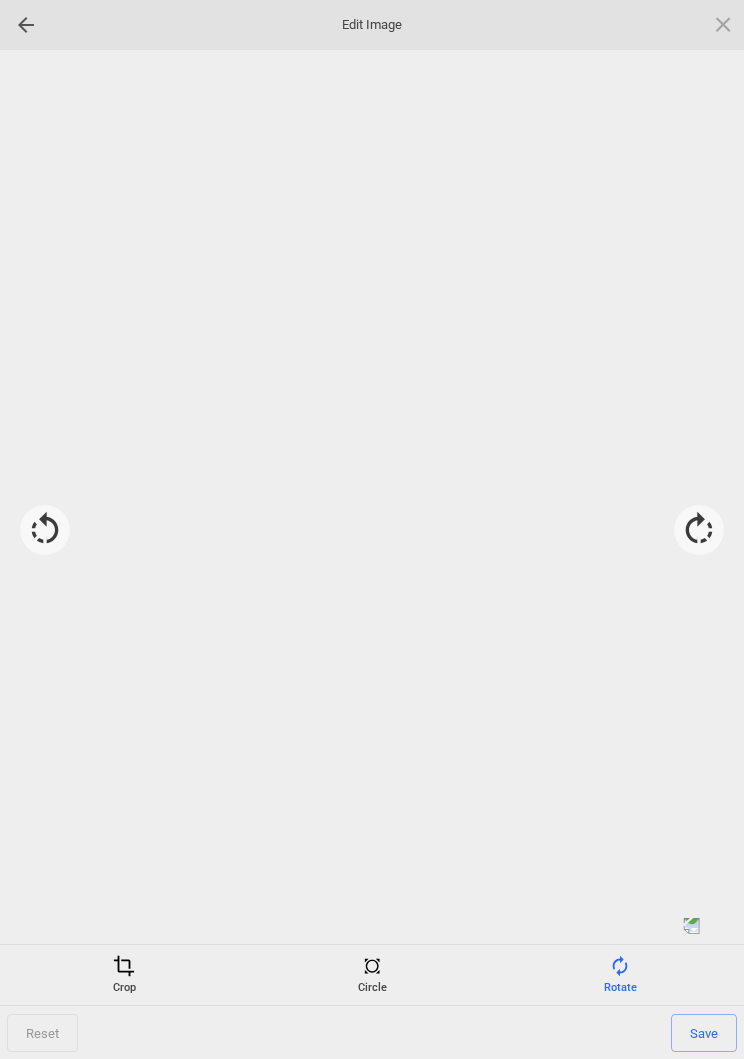 click at bounding box center (699, 530) 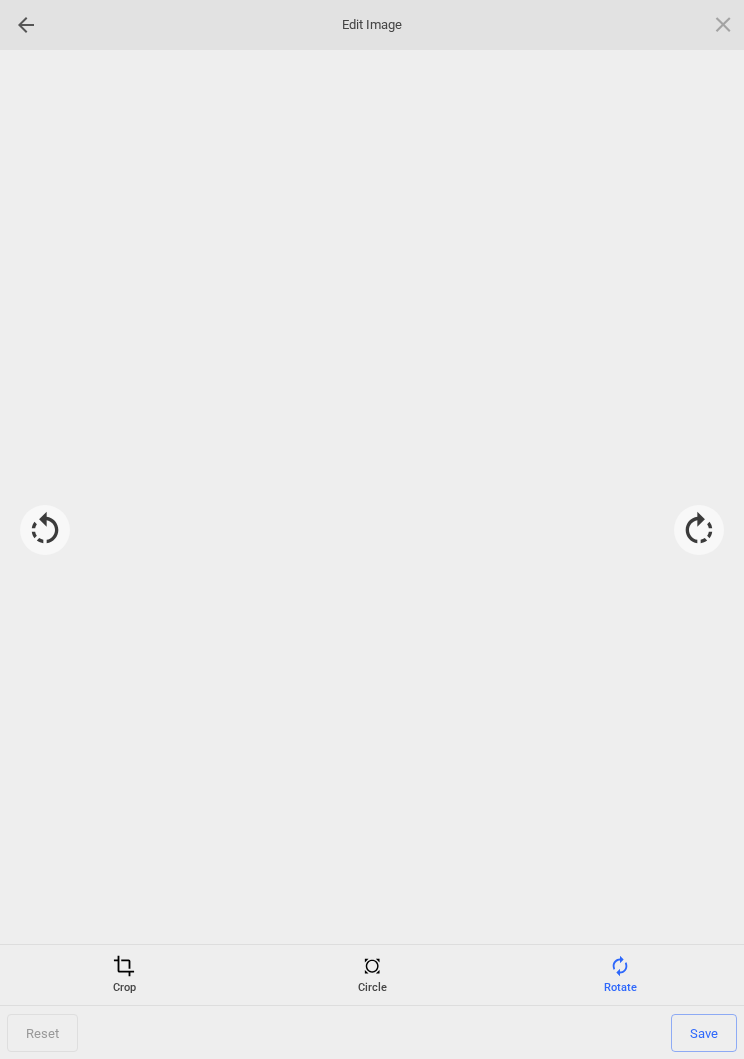 click at bounding box center (699, 530) 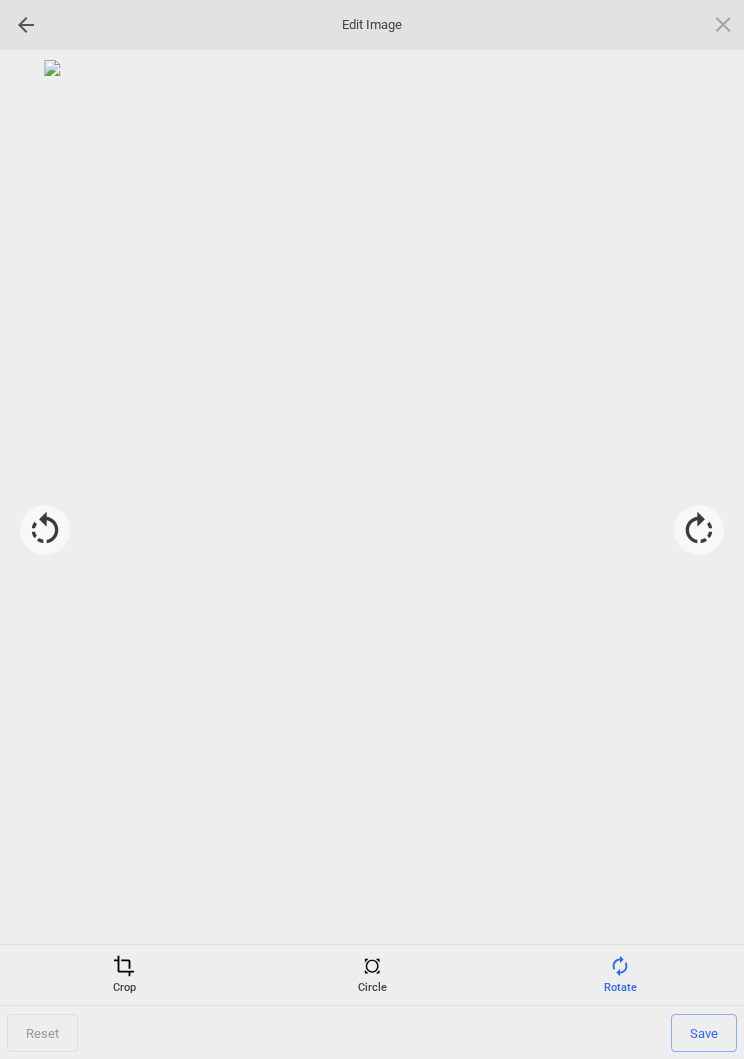 click on "Save" at bounding box center [704, 1033] 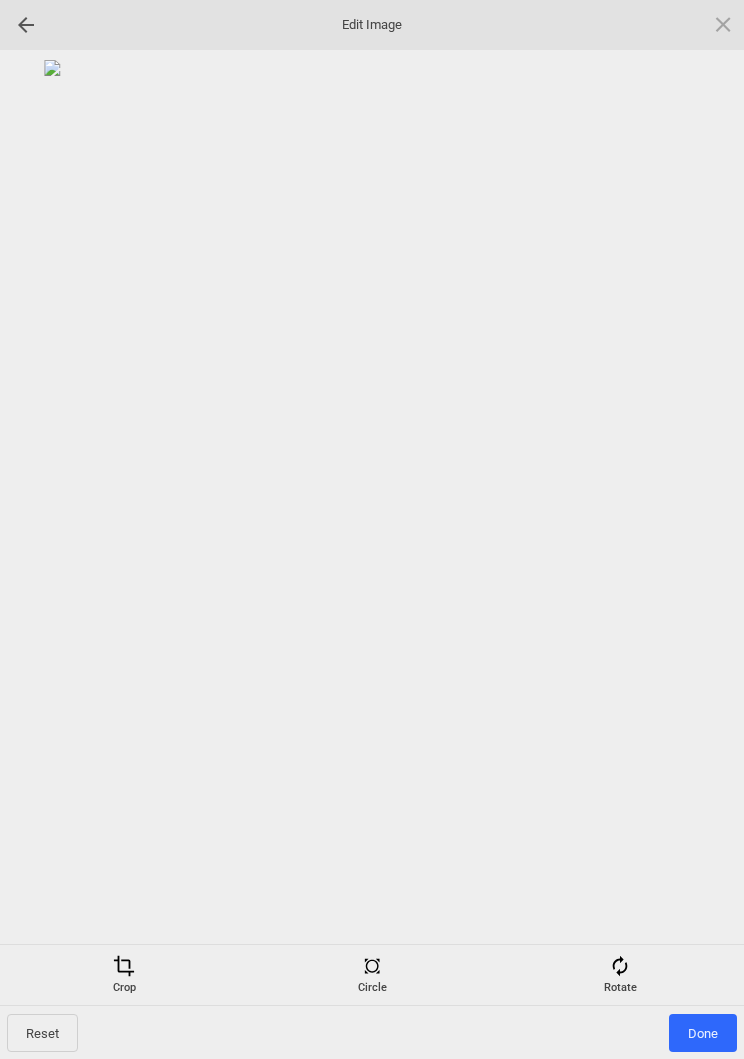 click on "Done" at bounding box center (703, 1033) 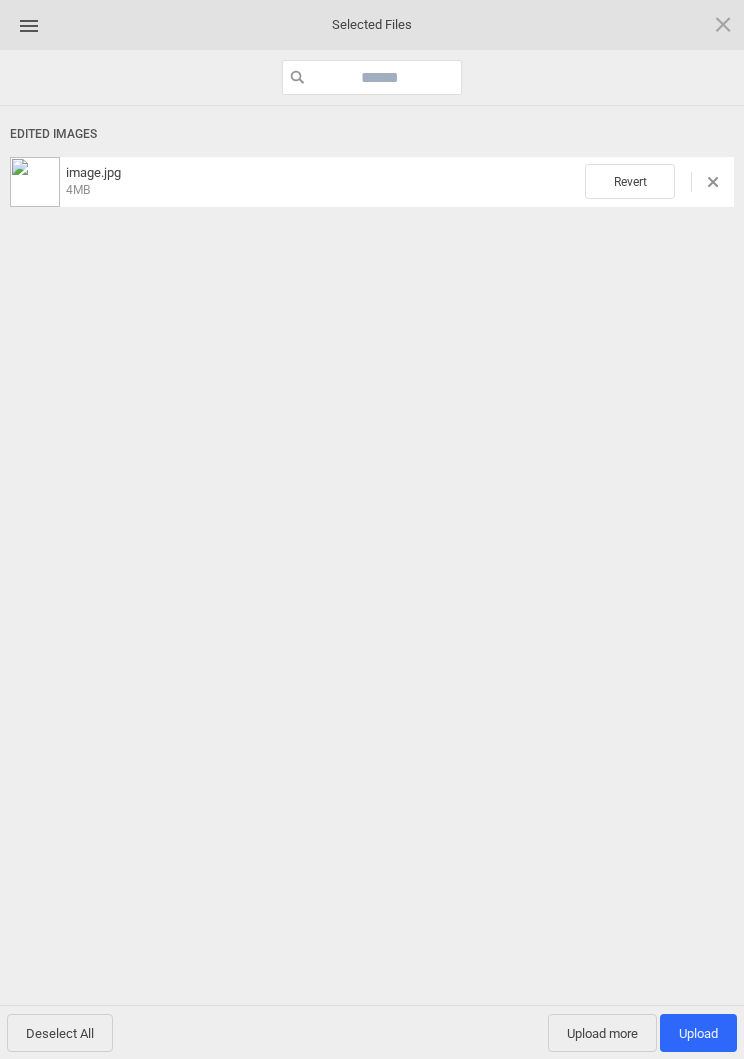 click on "Upload
1" at bounding box center (698, 1033) 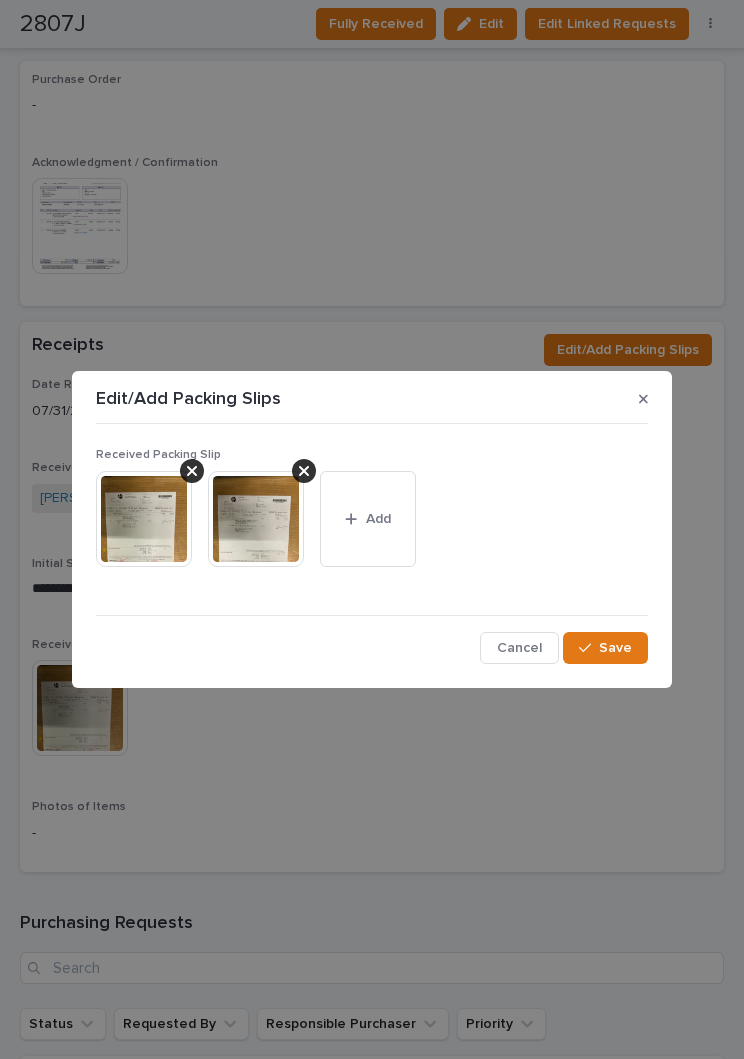 click on "Save" at bounding box center [615, 648] 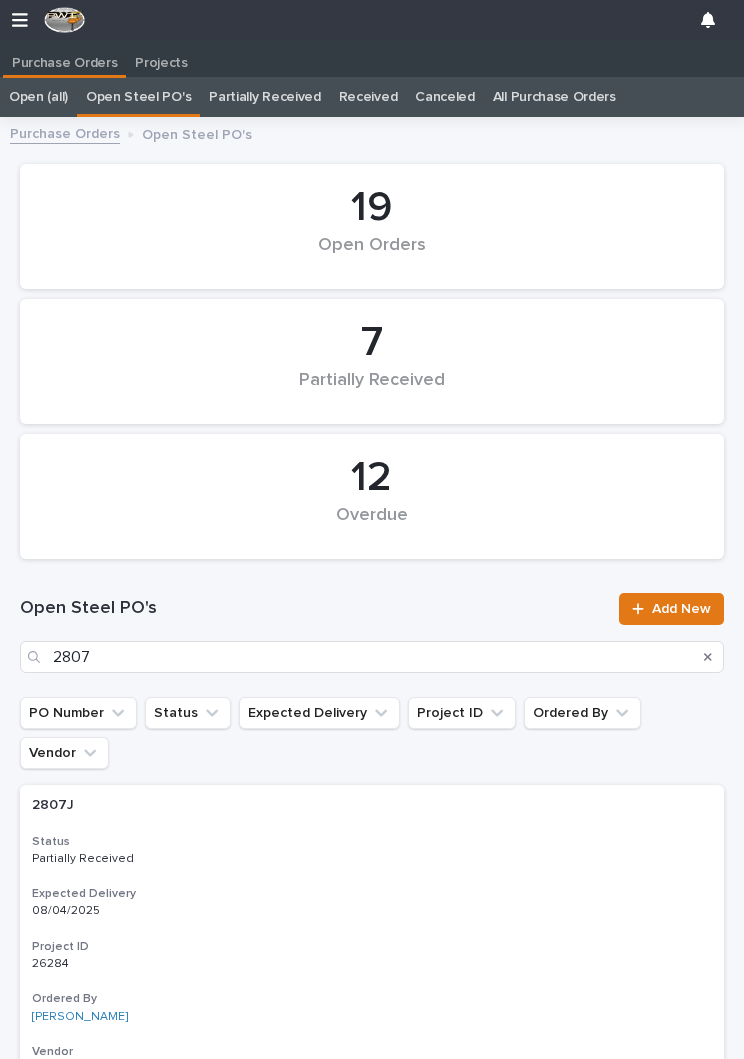 scroll, scrollTop: 11, scrollLeft: 0, axis: vertical 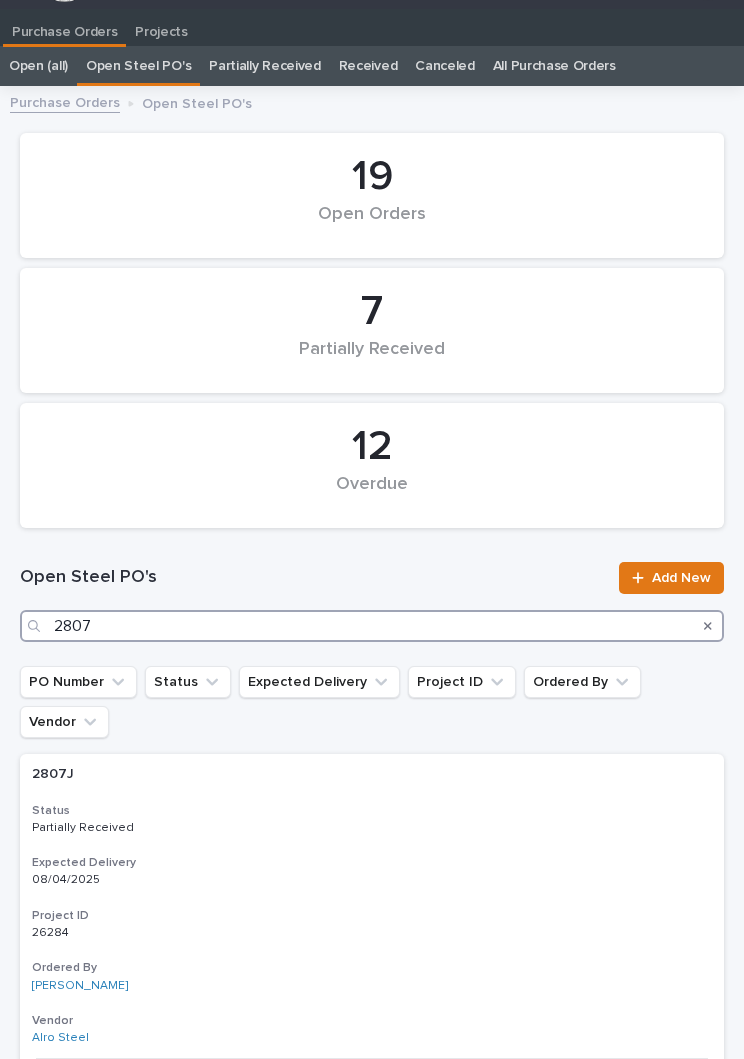 click on "2807" at bounding box center (372, 626) 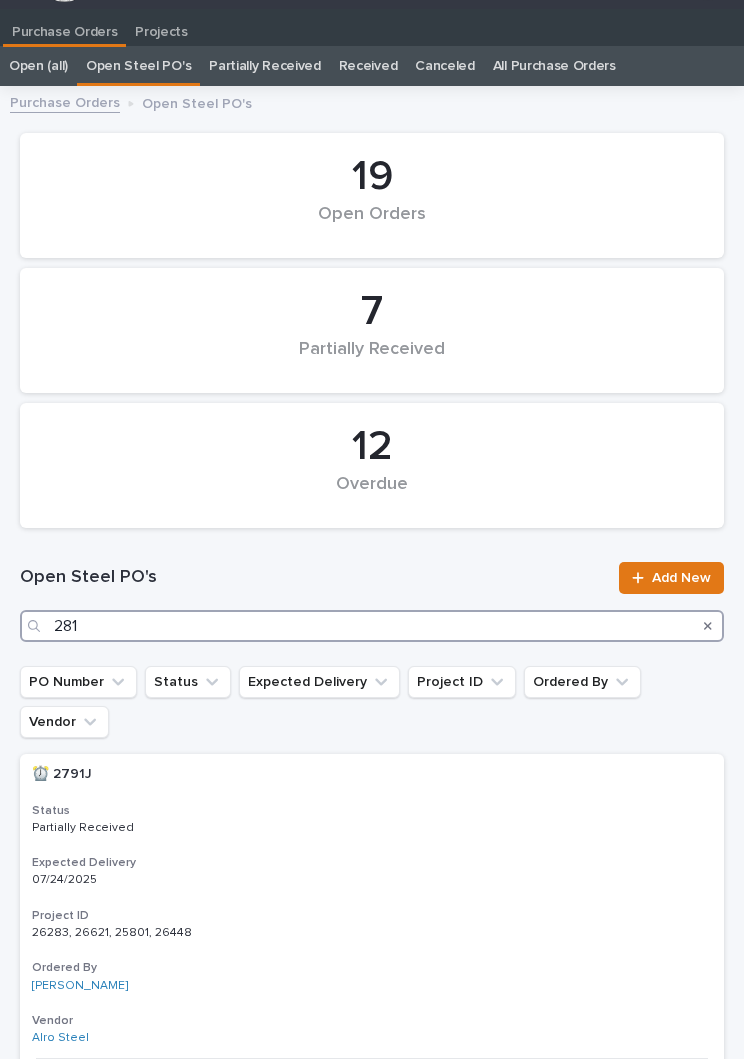 type on "2810" 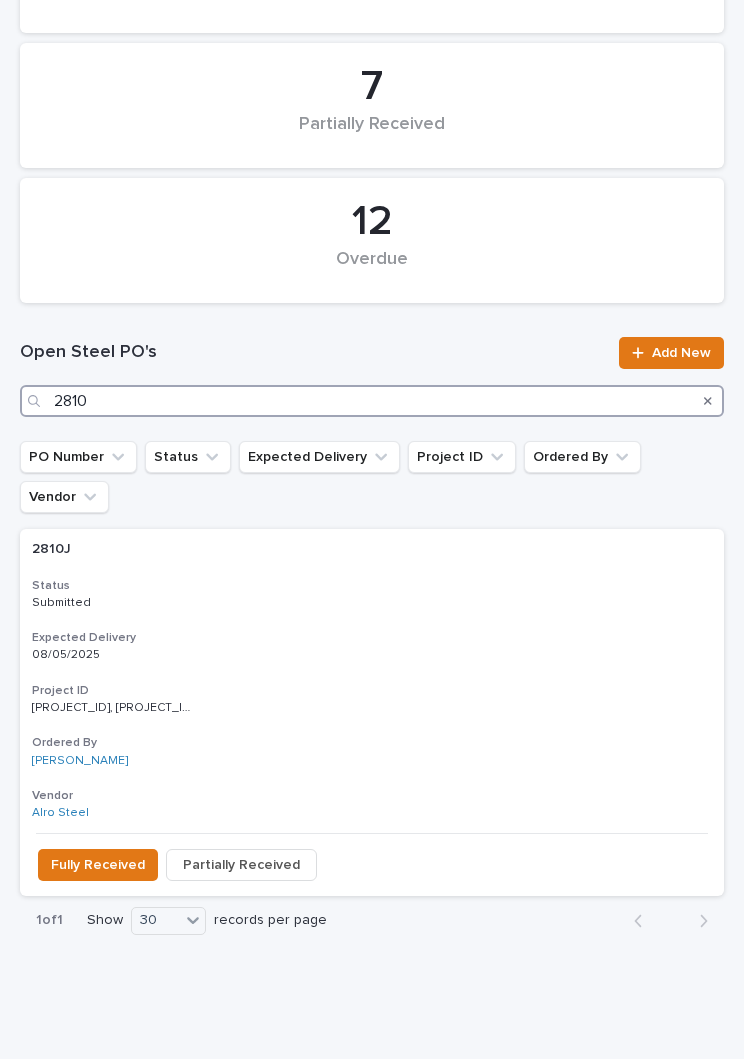 scroll, scrollTop: 255, scrollLeft: 0, axis: vertical 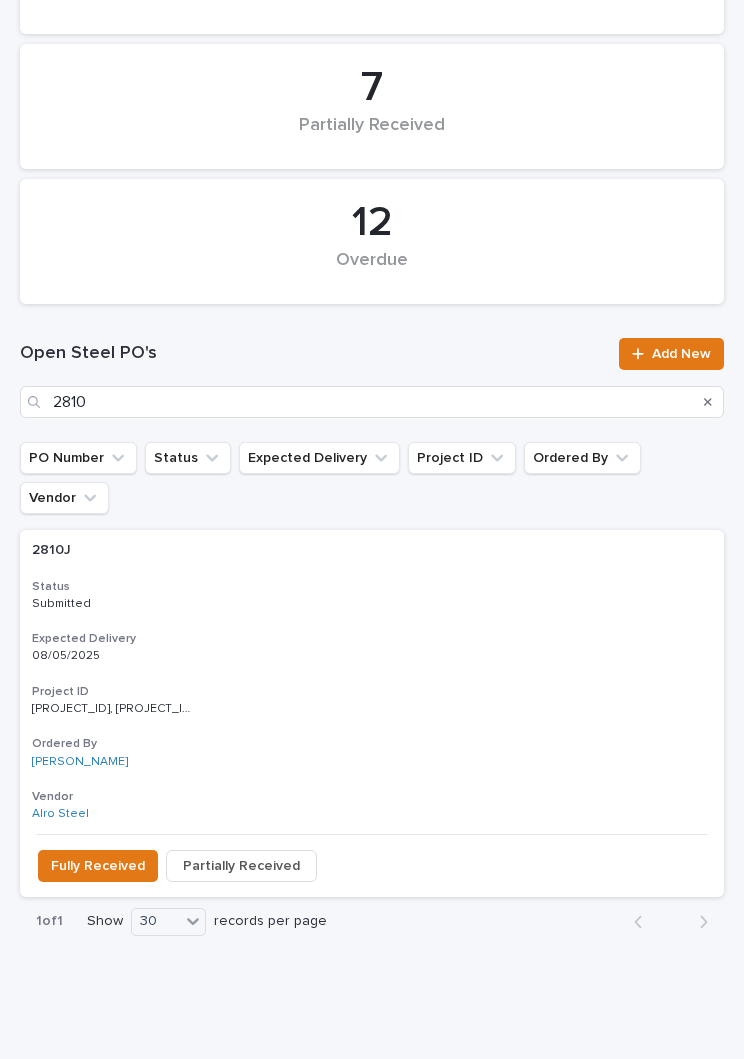 click on "Expected Delivery" at bounding box center [372, 639] 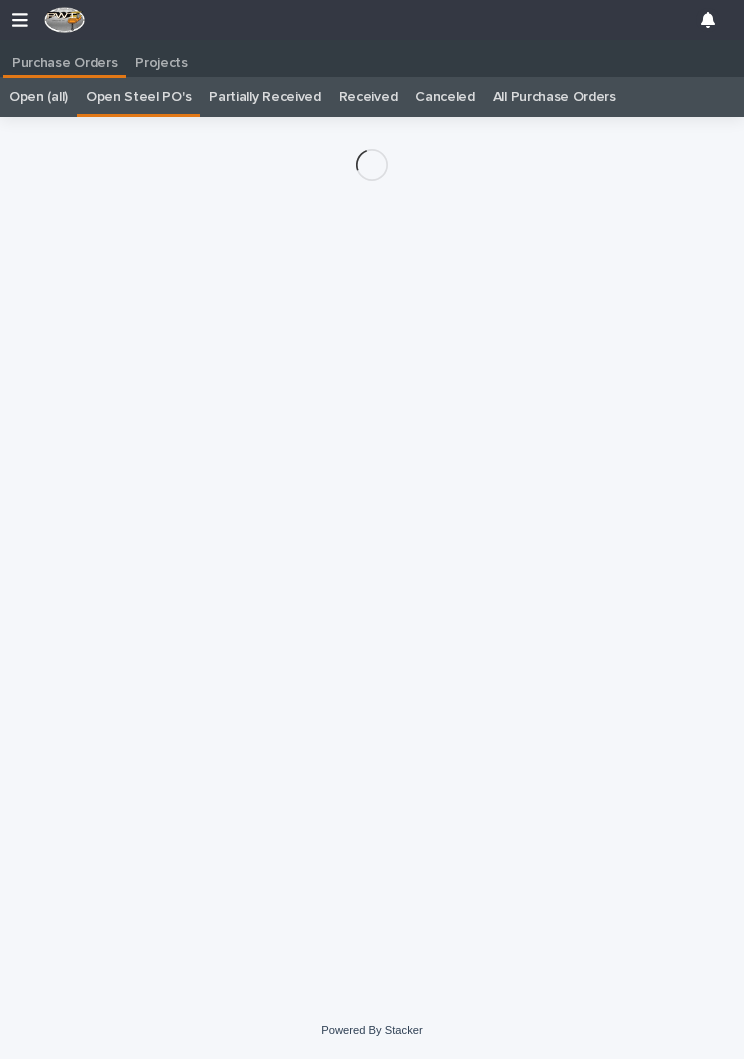 scroll, scrollTop: 11, scrollLeft: 0, axis: vertical 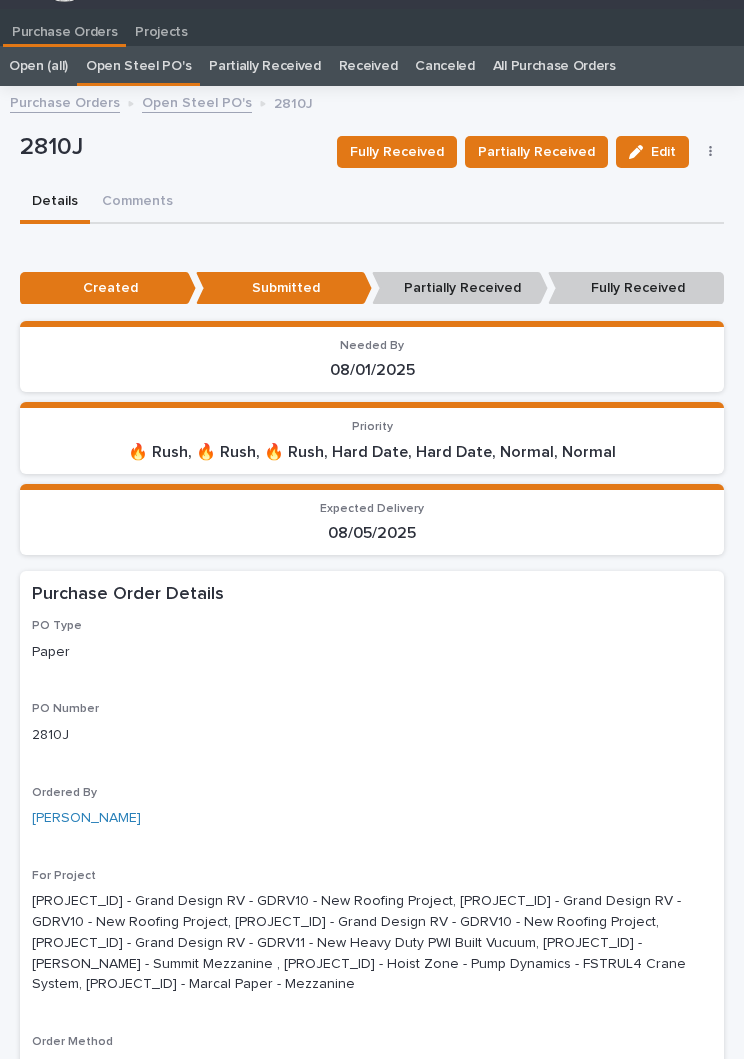 click on "Partially Received" at bounding box center (536, 152) 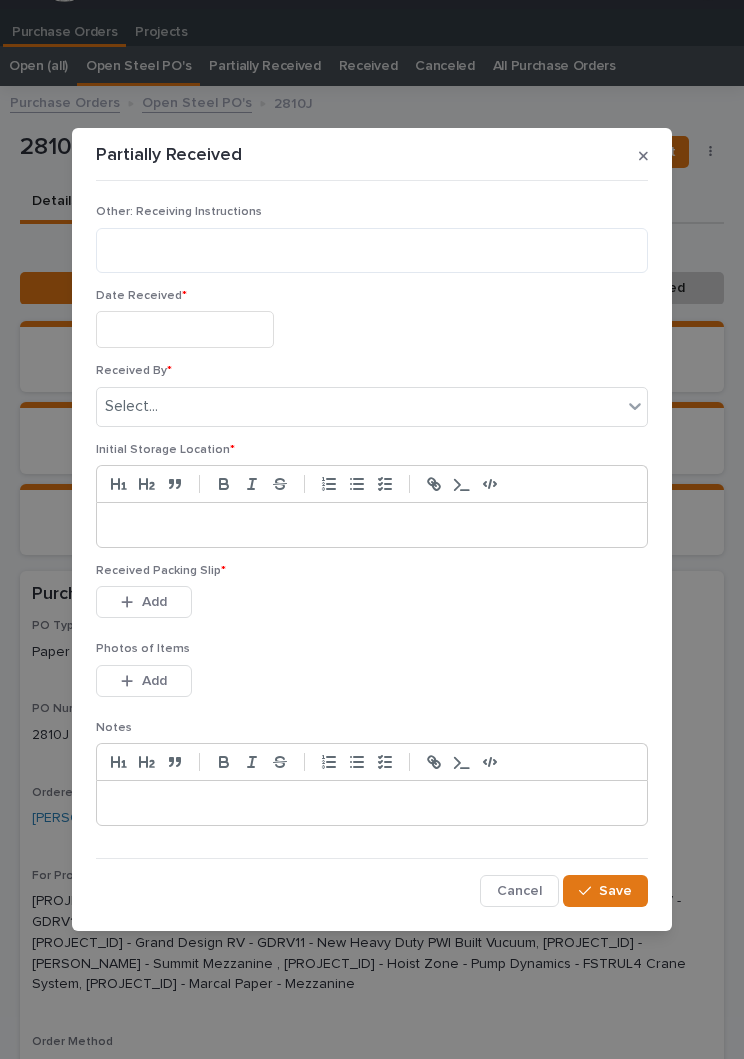 click at bounding box center [185, 329] 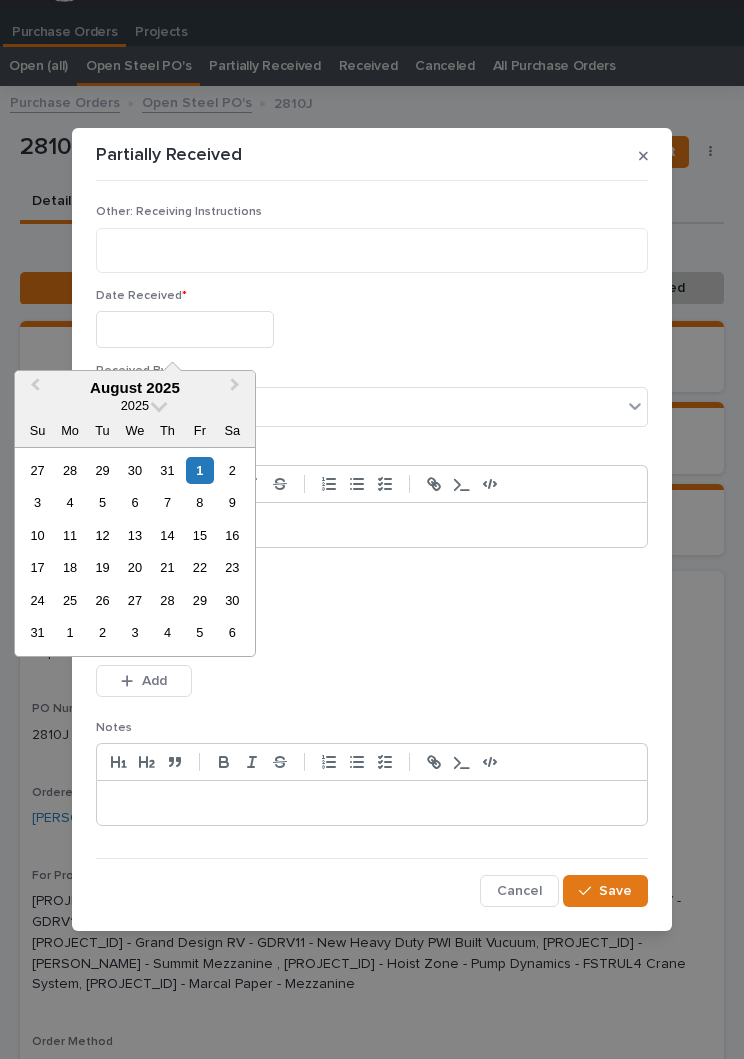 click on "1" at bounding box center [199, 470] 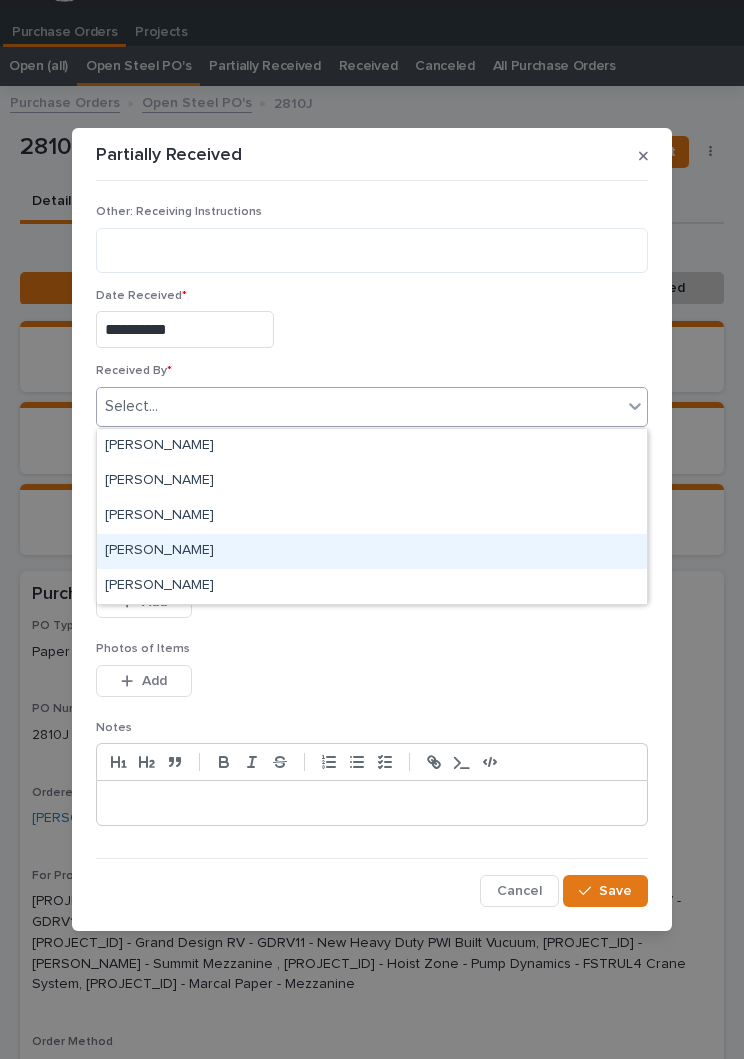 click on "[PERSON_NAME]" at bounding box center [372, 551] 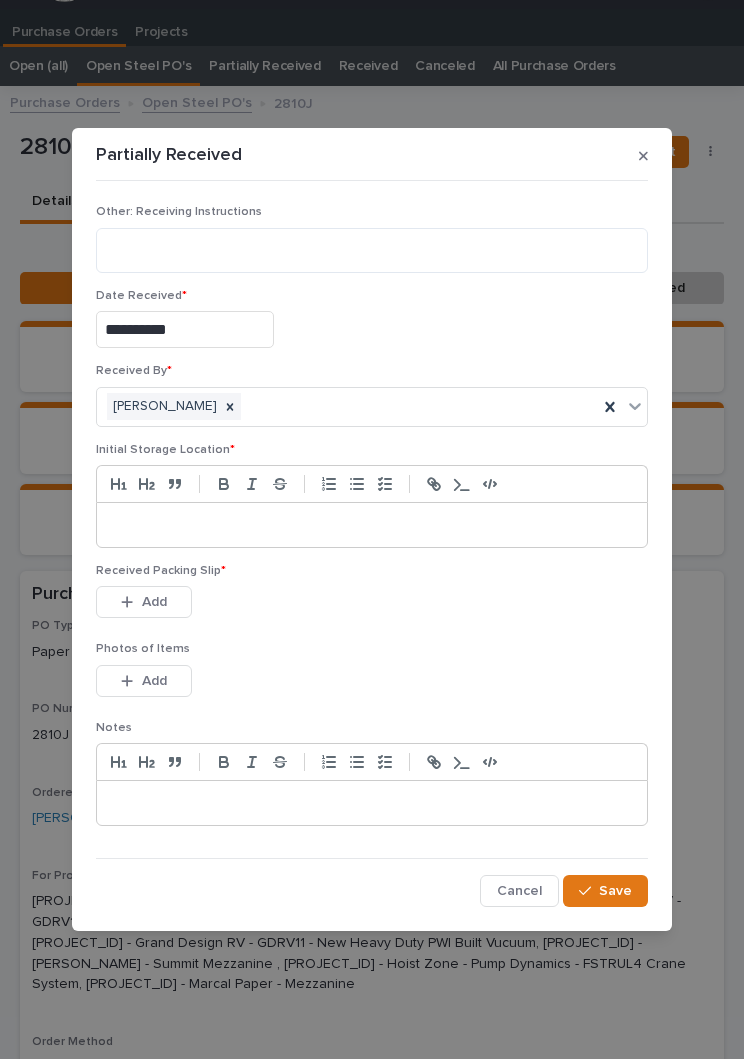 click at bounding box center (372, 525) 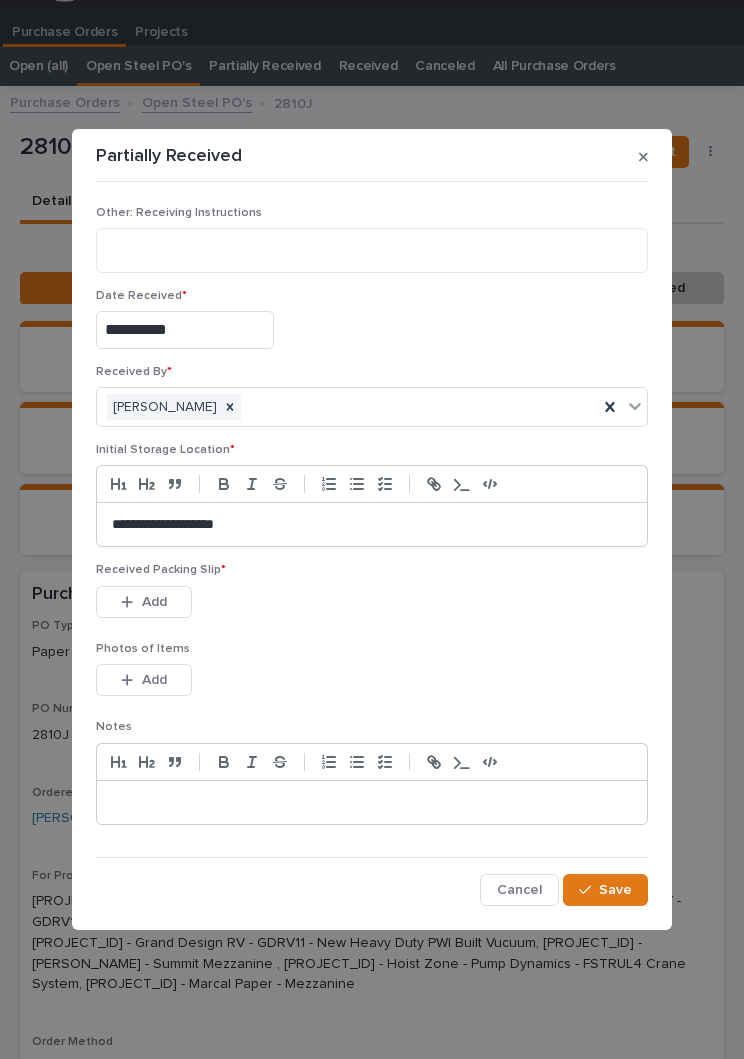 click on "Received Packing Slip * This file cannot be opened Download File Add" at bounding box center (372, 602) 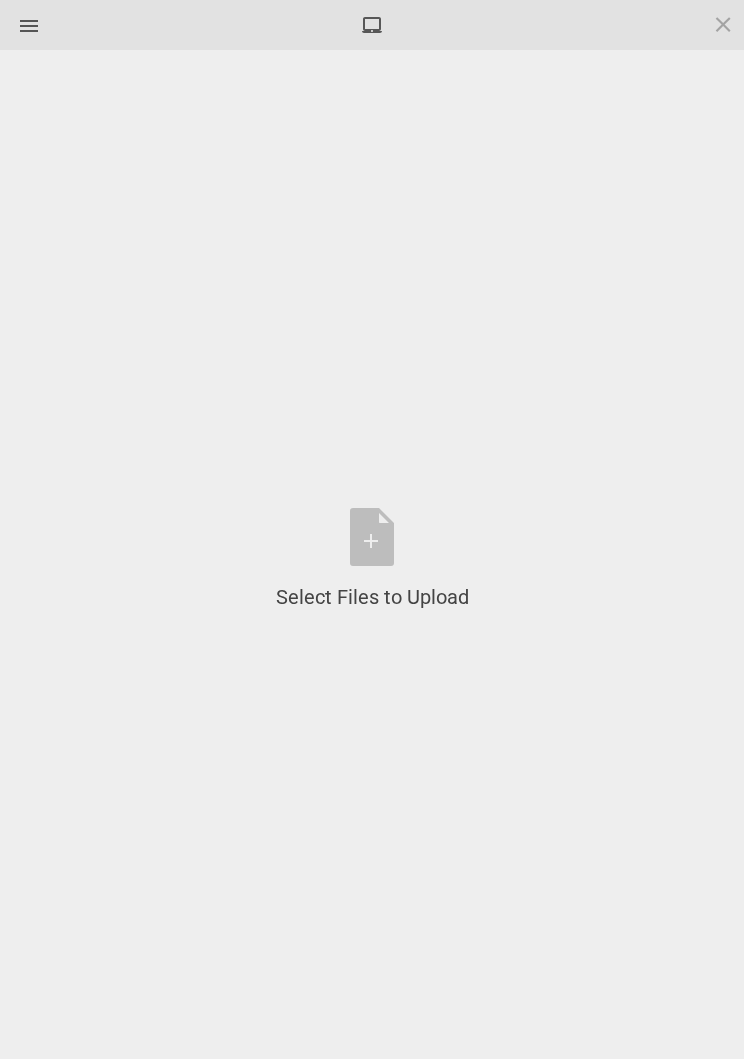 click on "Select Files to Upload
or Drag and Drop, Copy and Paste Files" at bounding box center [372, 559] 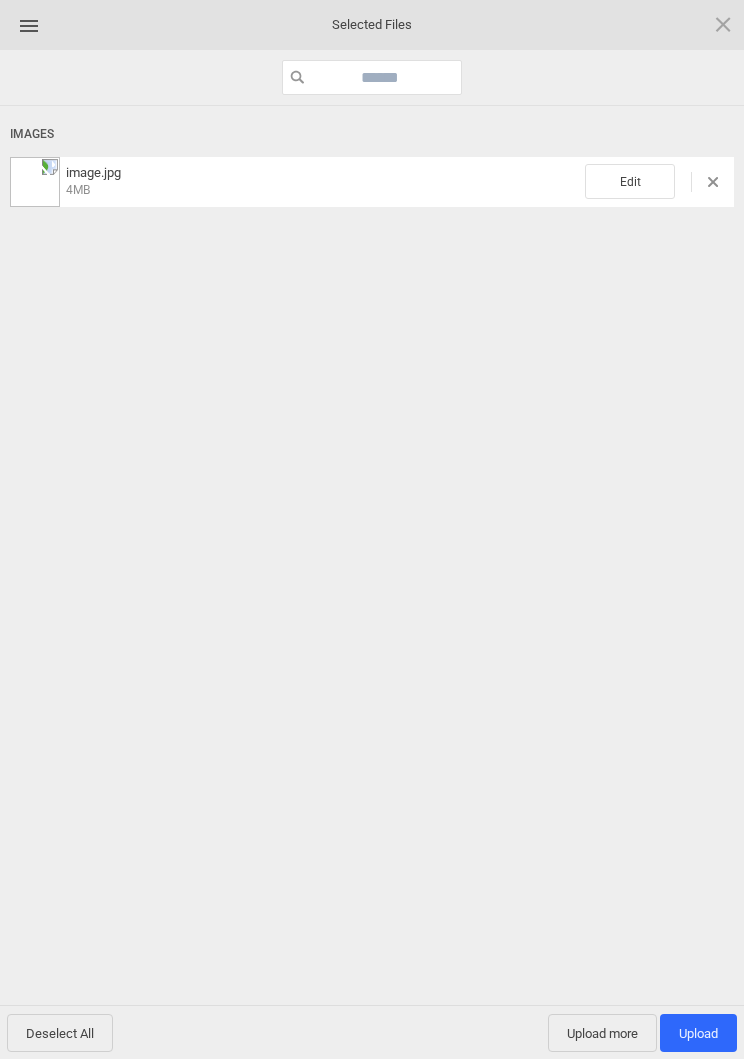 click on "Edit" at bounding box center (630, 181) 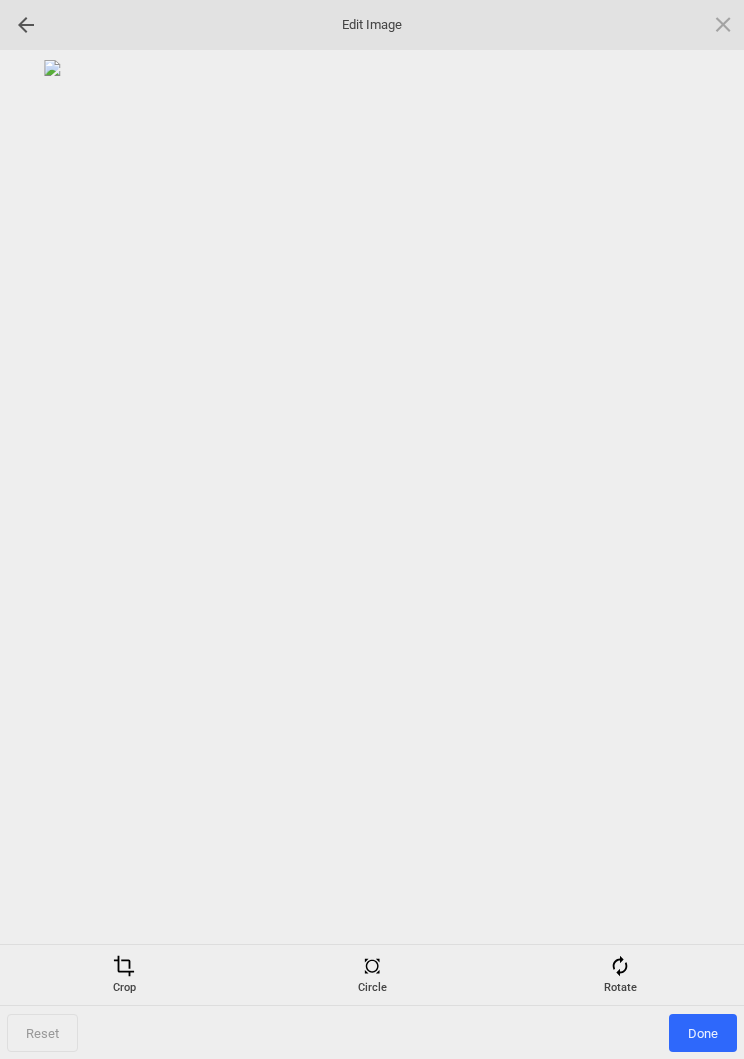 click on "Rotate" at bounding box center (620, 975) 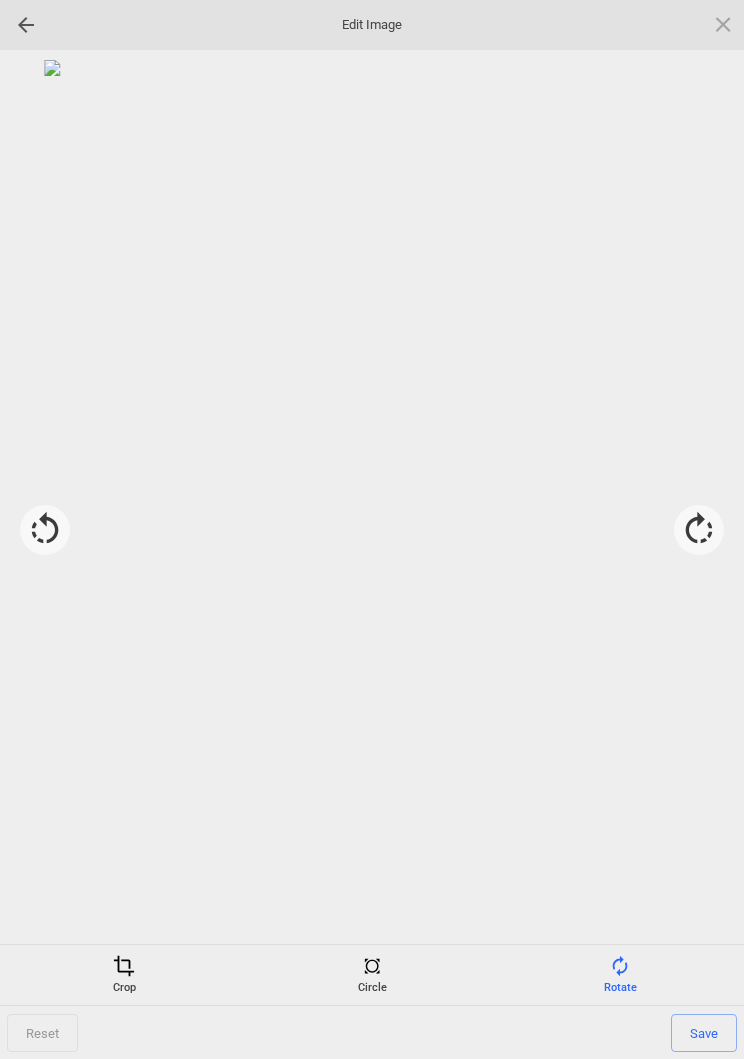 click at bounding box center [699, 530] 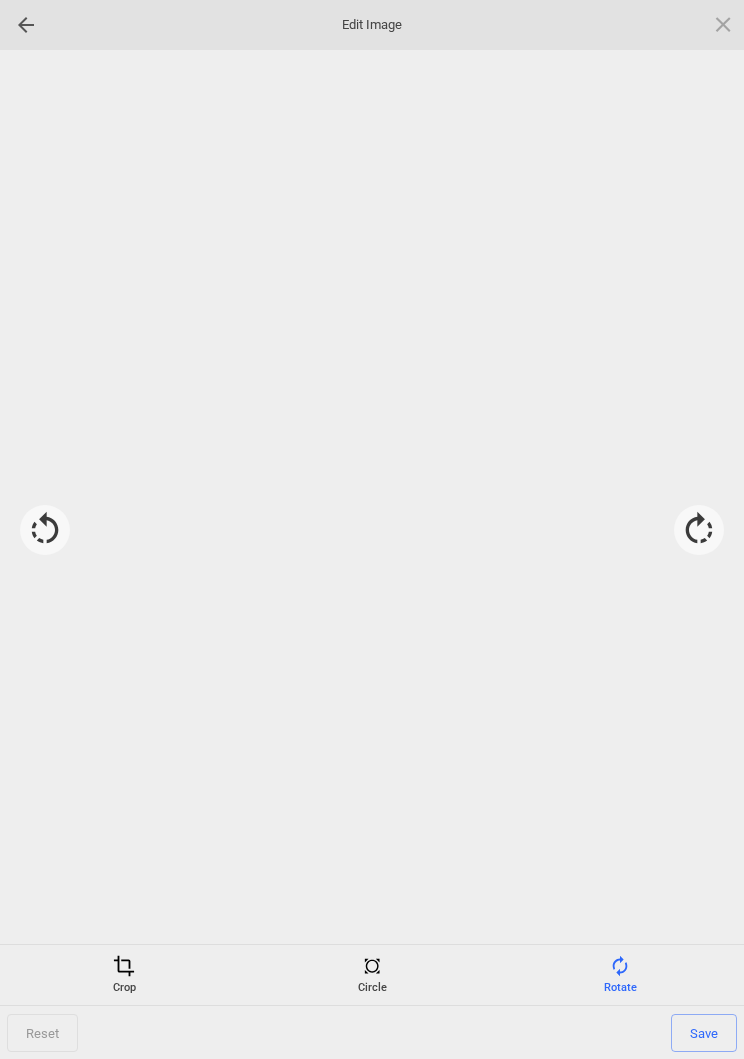 click at bounding box center (699, 530) 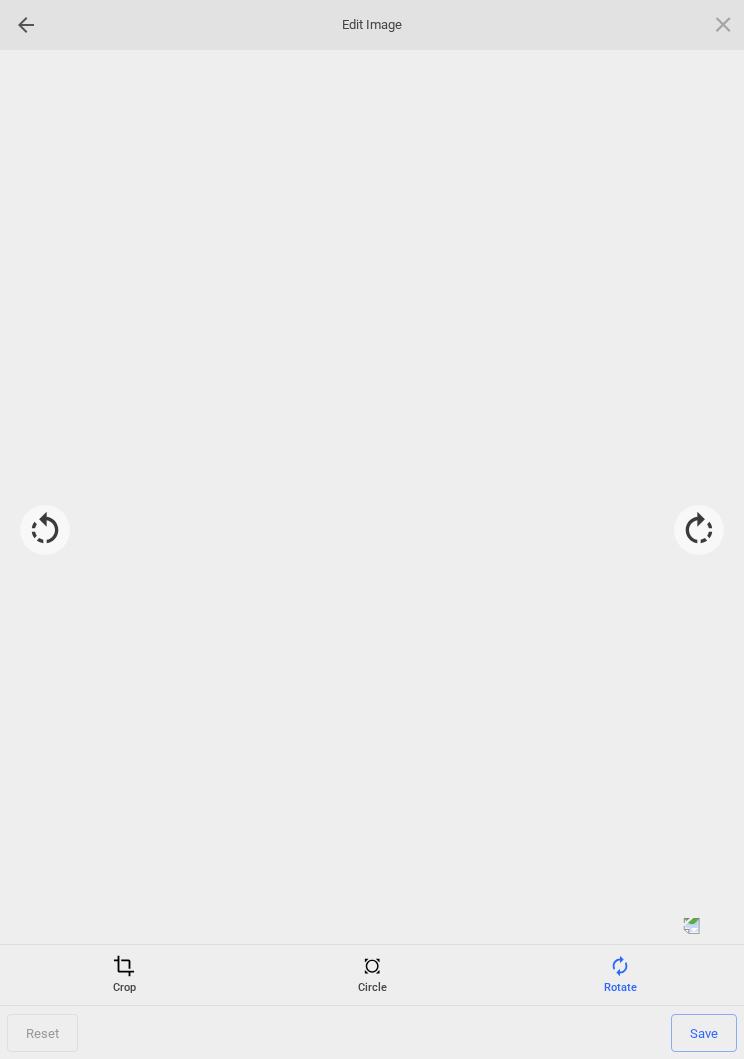click at bounding box center (699, 530) 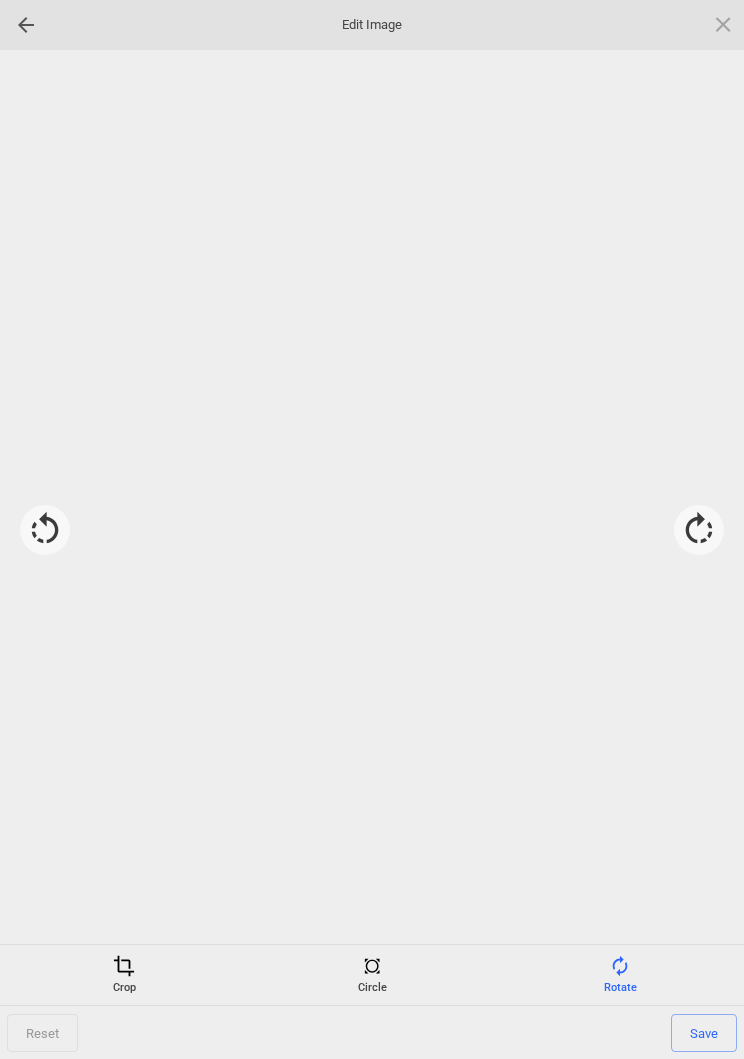 click at bounding box center (699, 530) 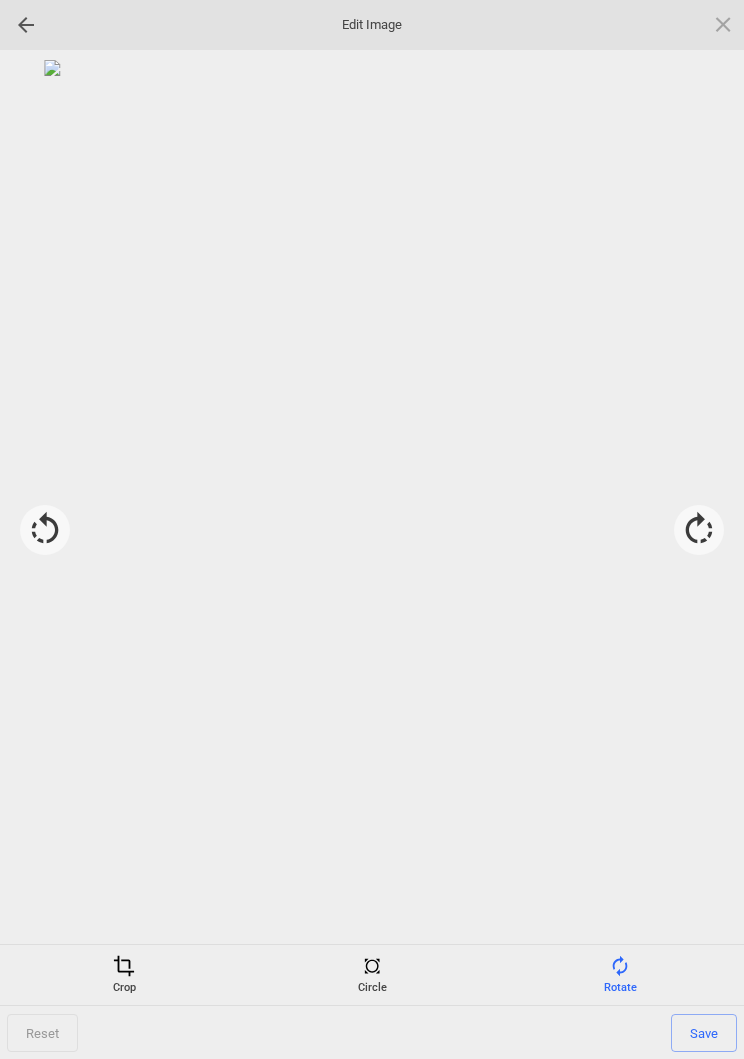 click on "Save" at bounding box center (704, 1033) 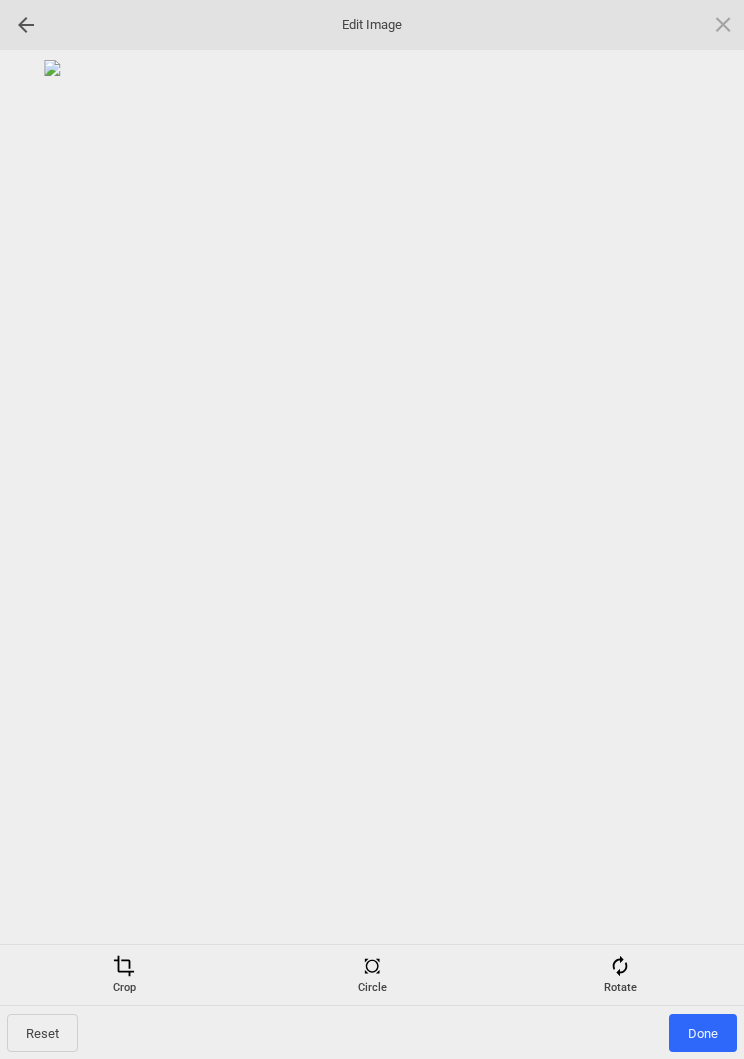 click on "Done" at bounding box center [703, 1033] 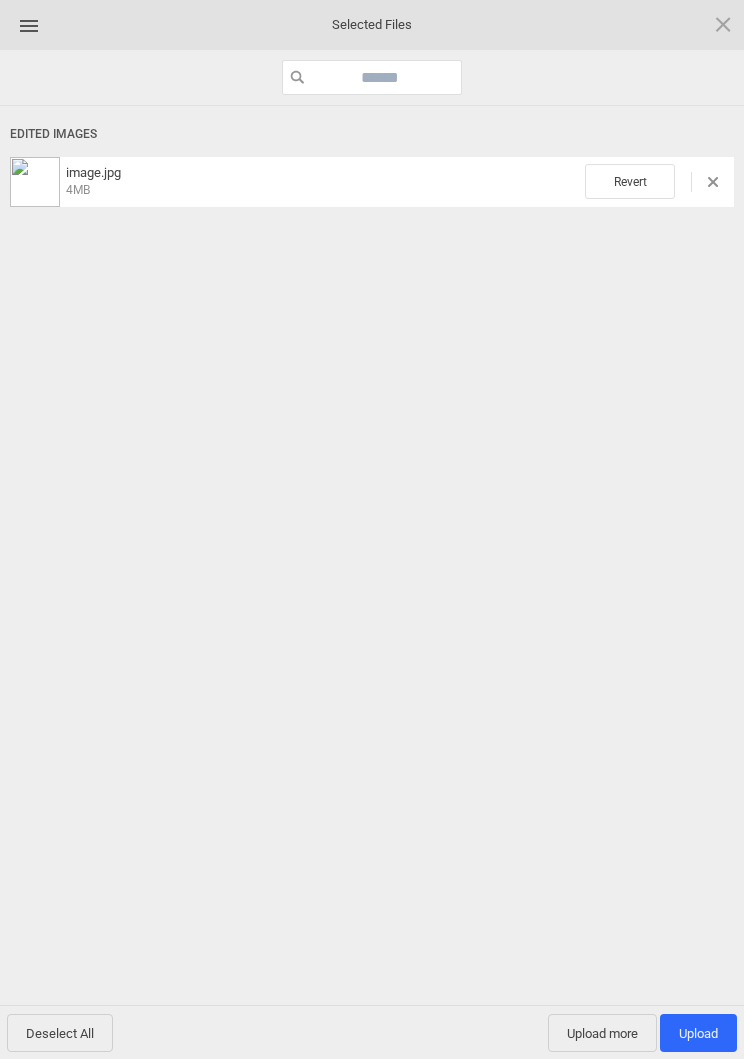 click on "Upload more" at bounding box center (602, 1033) 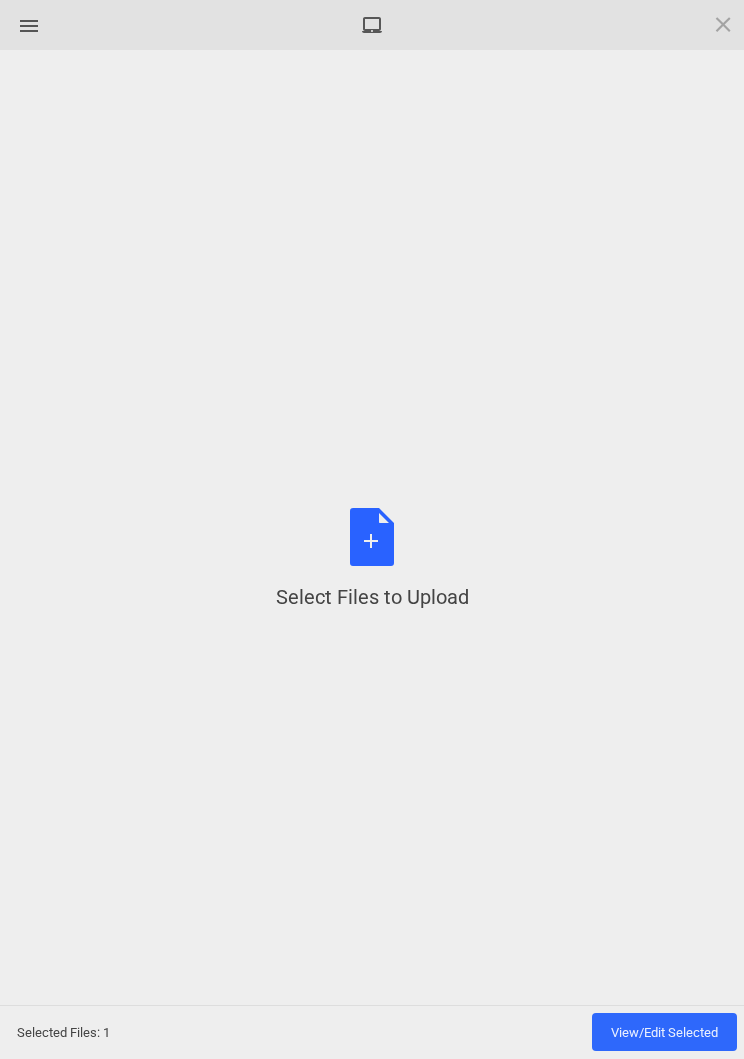 click on "Select Files to Upload
or Drag and Drop, Copy and Paste Files" at bounding box center [372, 559] 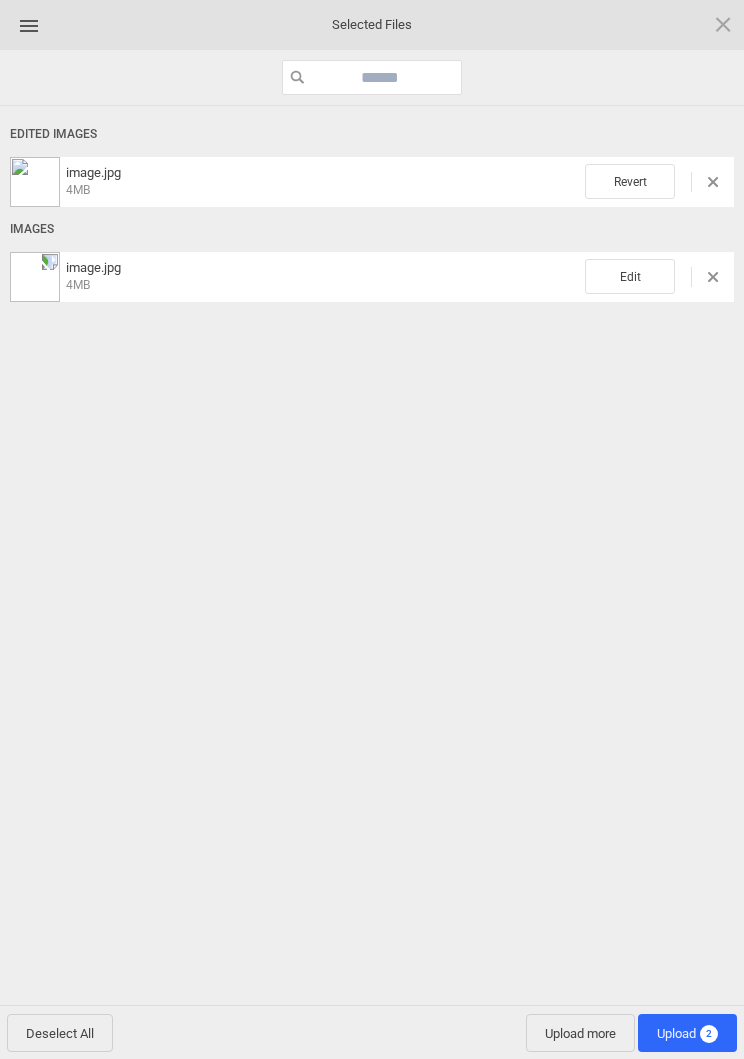 click on "Edit" at bounding box center [630, 276] 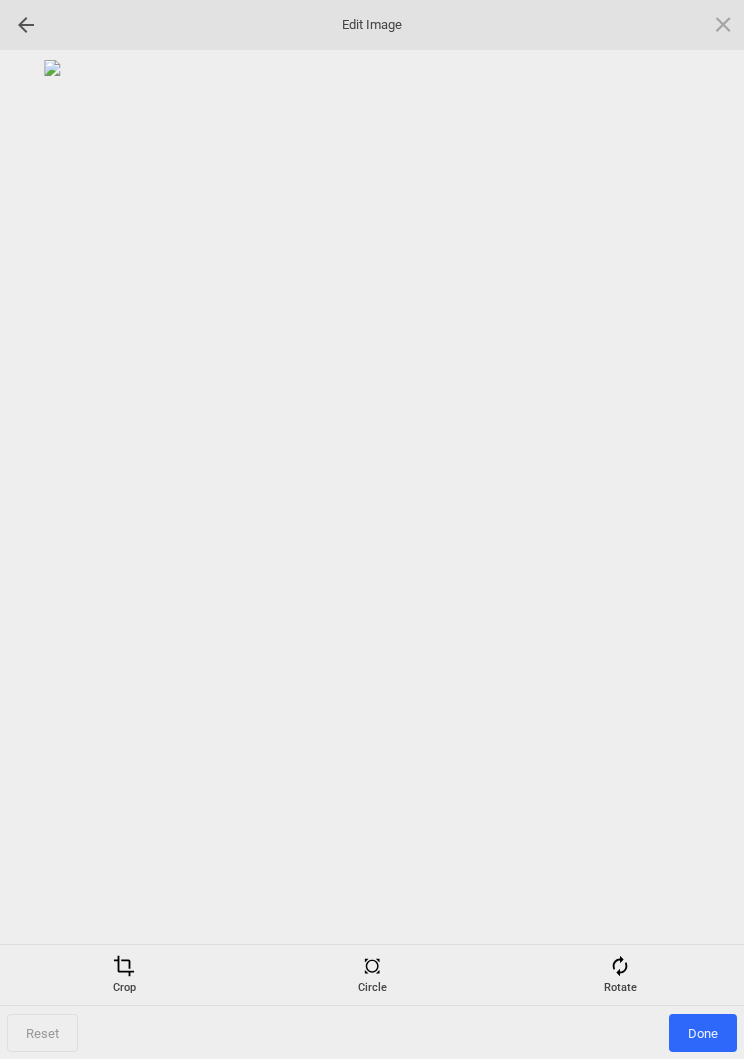 click at bounding box center [620, 966] 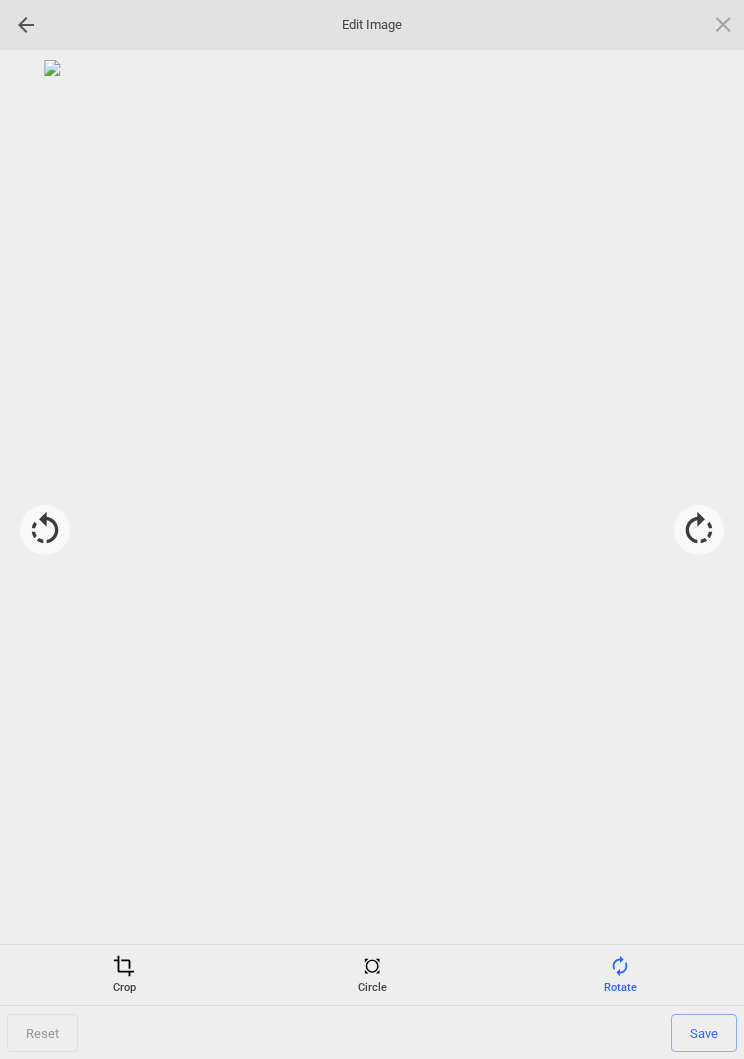 click at bounding box center (699, 530) 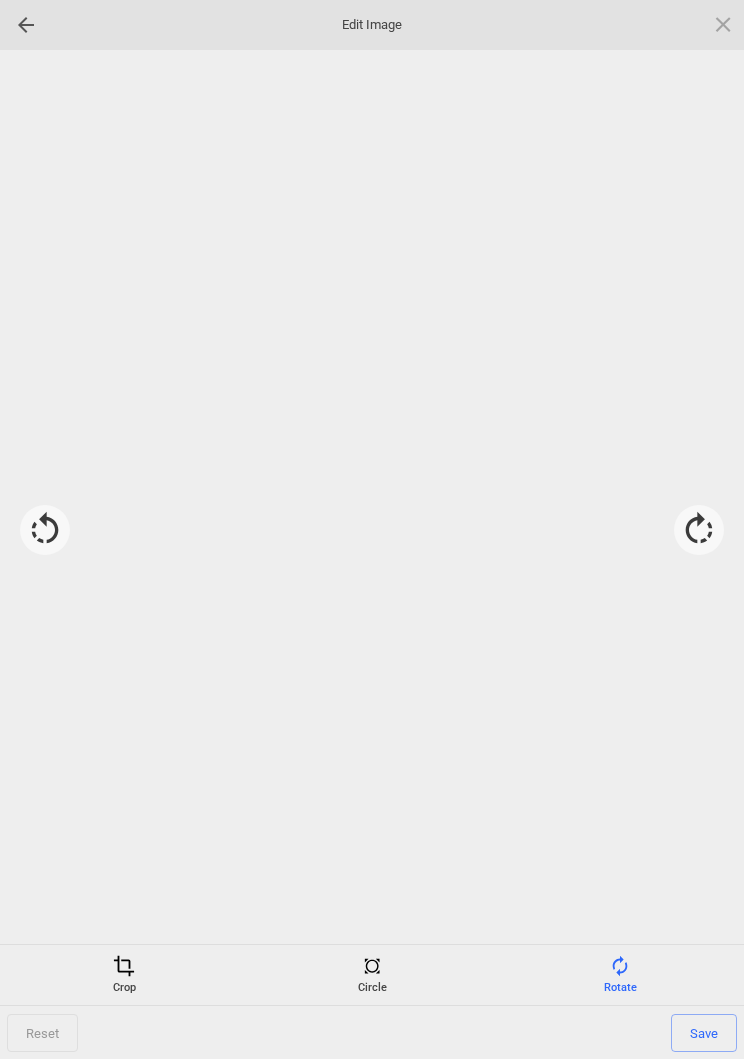 click at bounding box center [699, 530] 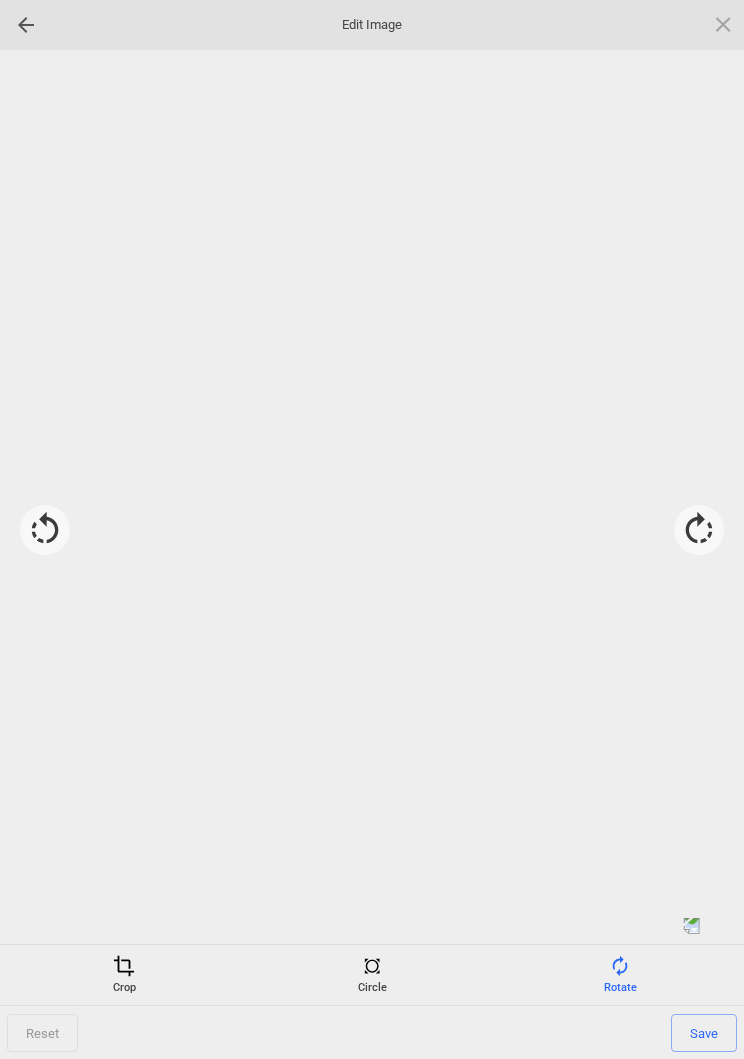 click at bounding box center [699, 530] 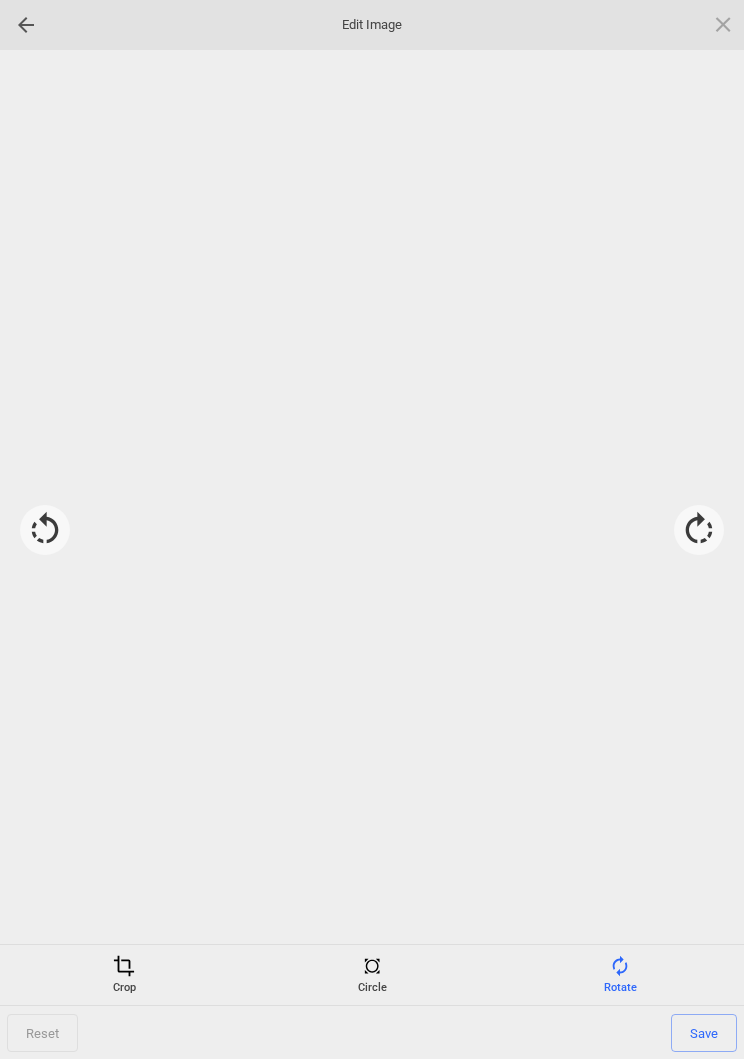 click at bounding box center (699, 530) 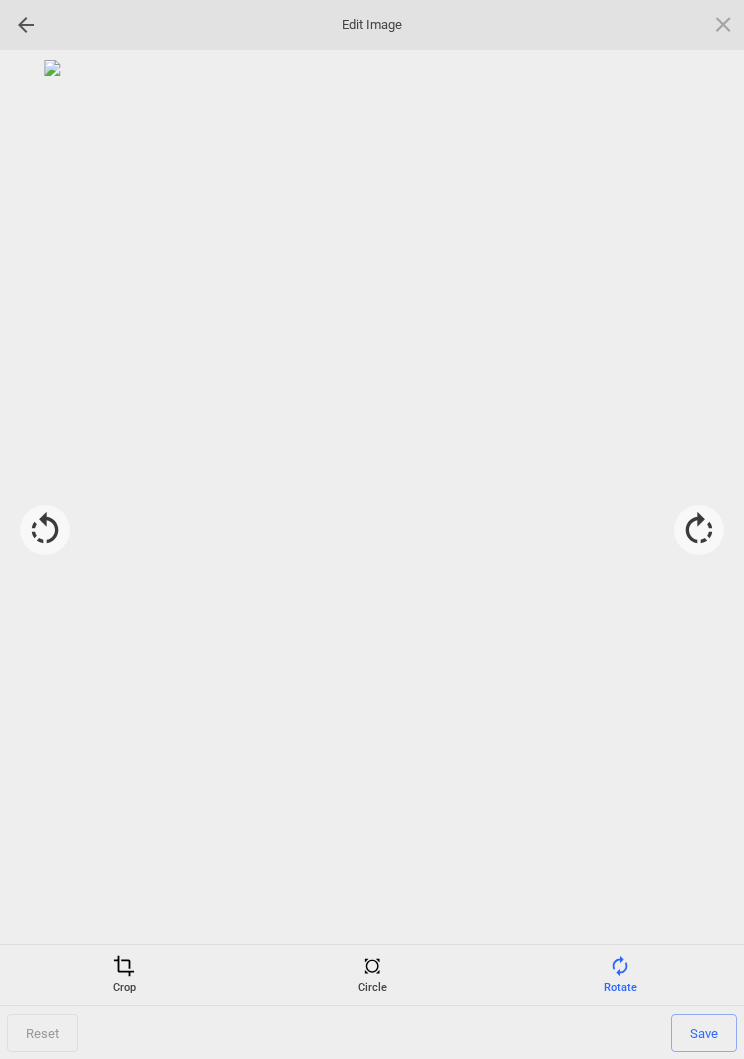 click on "Save" at bounding box center [704, 1033] 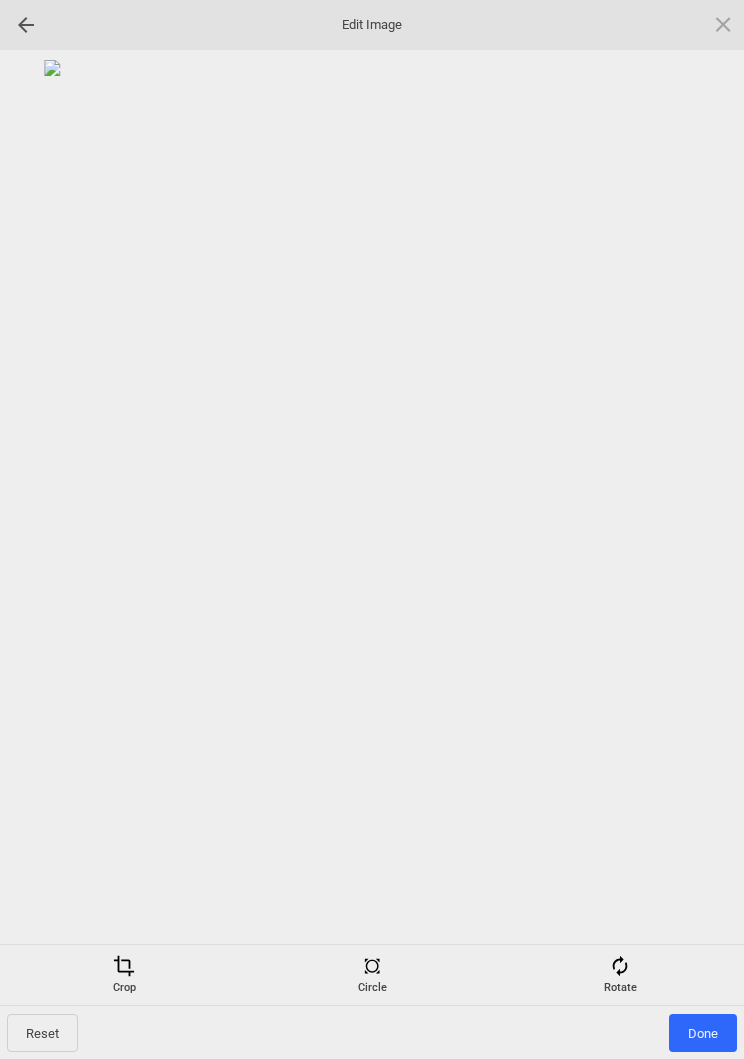 click on "Done" at bounding box center (703, 1033) 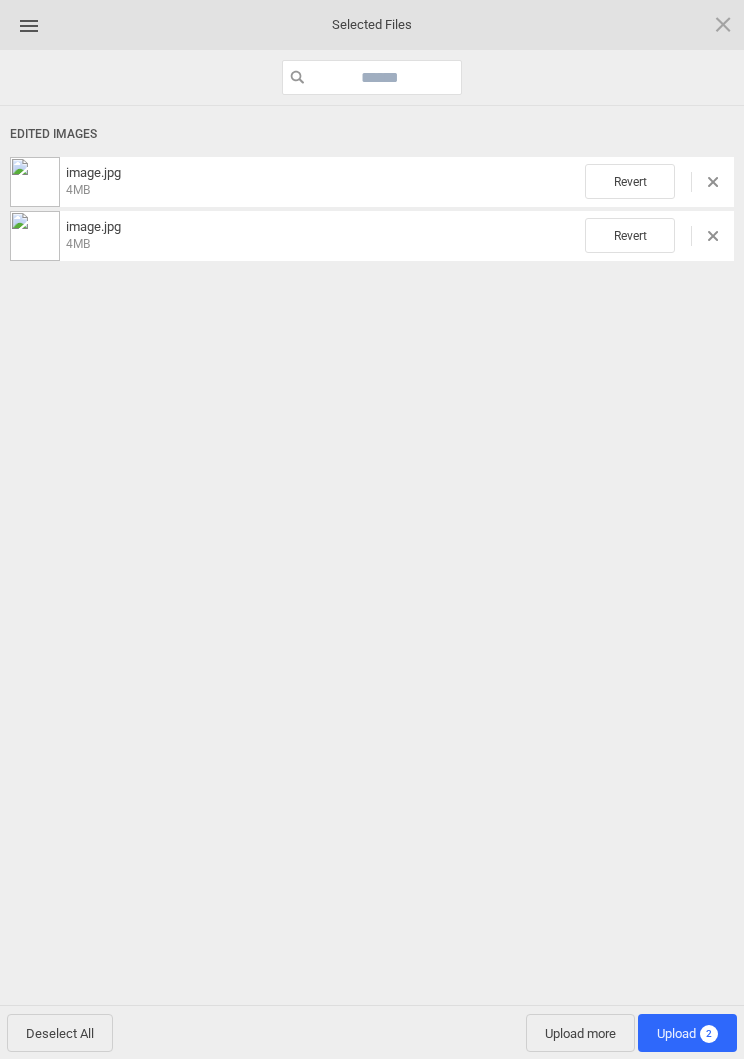 click on "Upload more" at bounding box center (580, 1033) 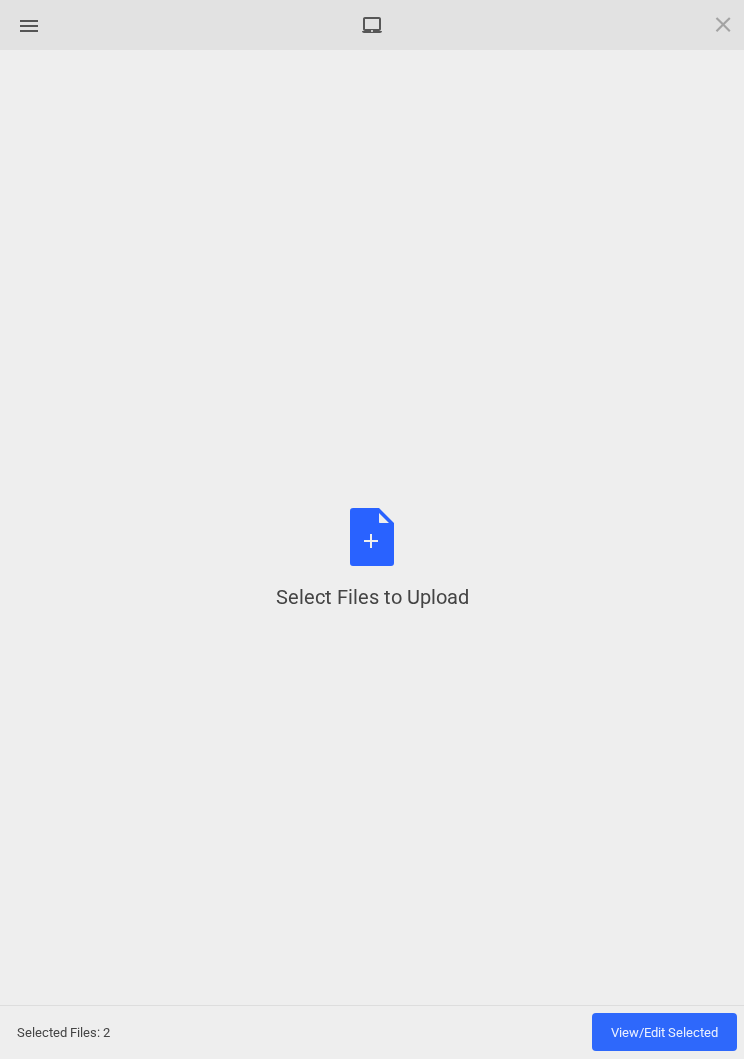 click on "Select Files to Upload
or Drag and Drop, Copy and Paste Files" at bounding box center (372, 559) 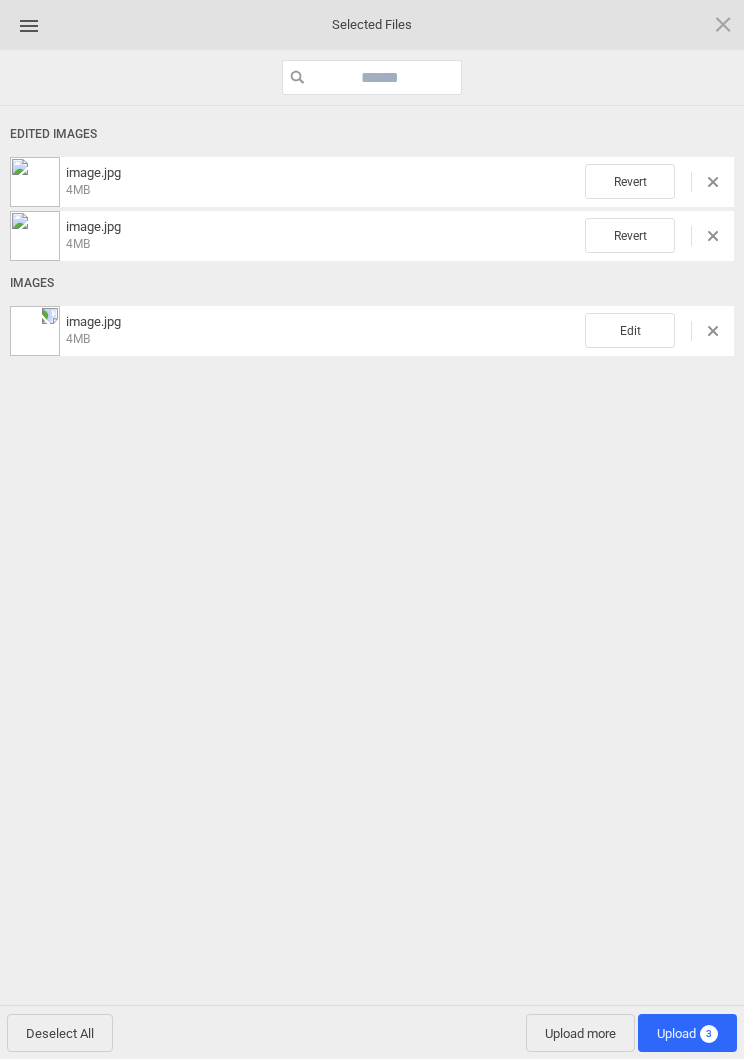 click on "Edit" at bounding box center [630, 330] 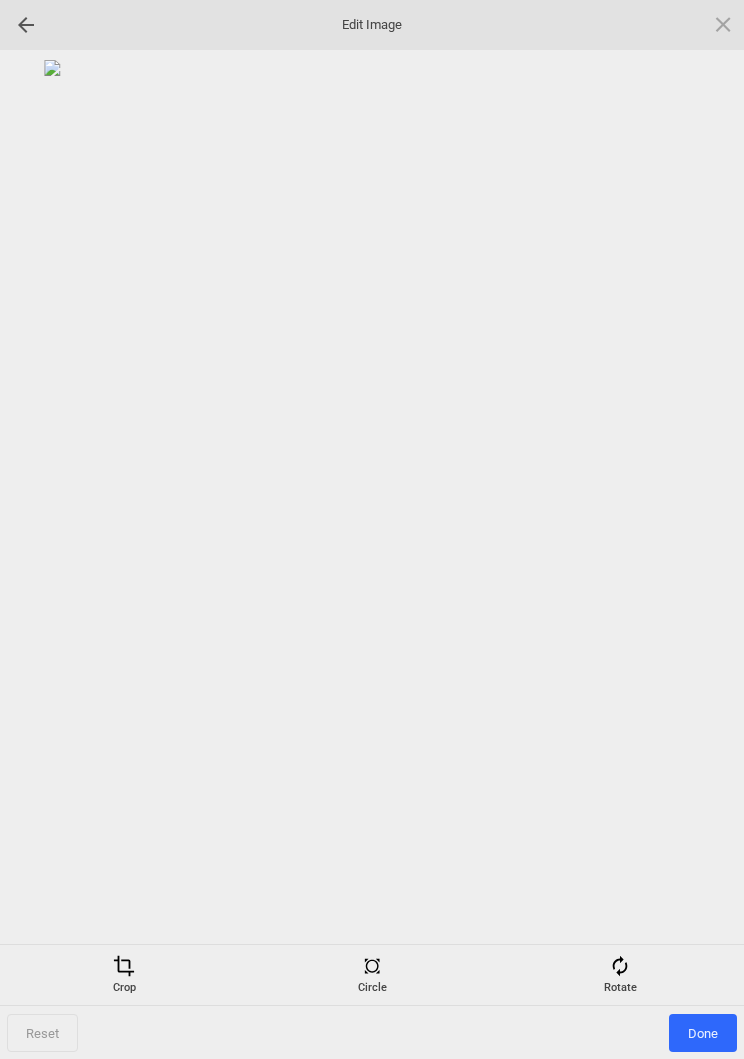 click at bounding box center (620, 966) 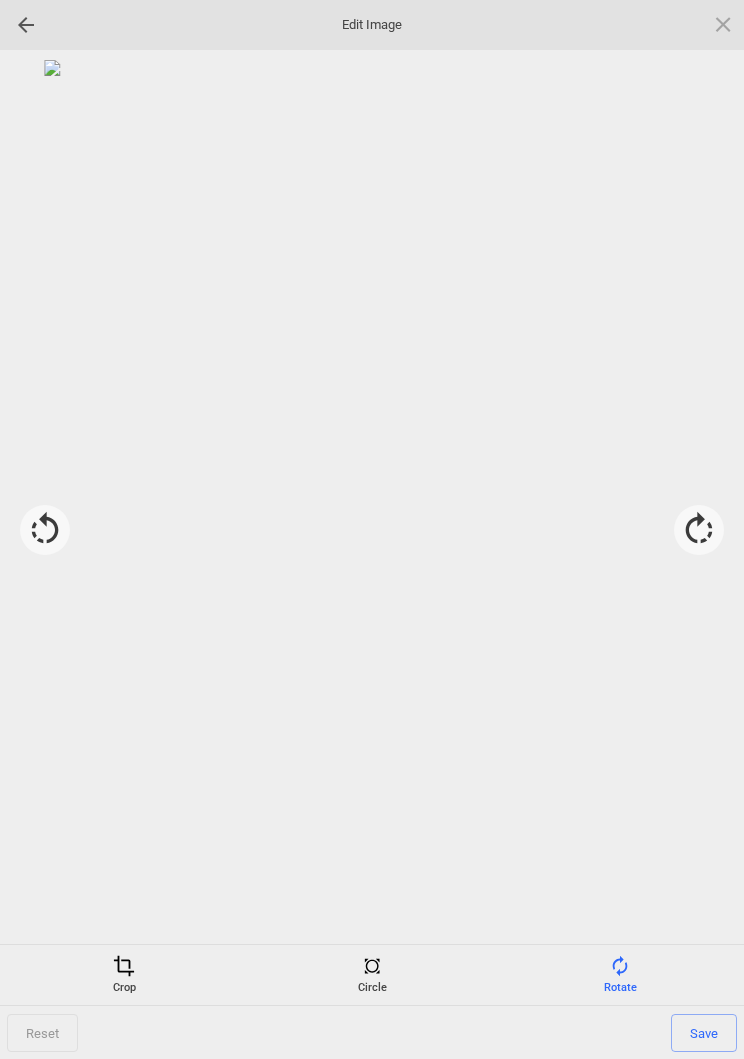 click at bounding box center [699, 530] 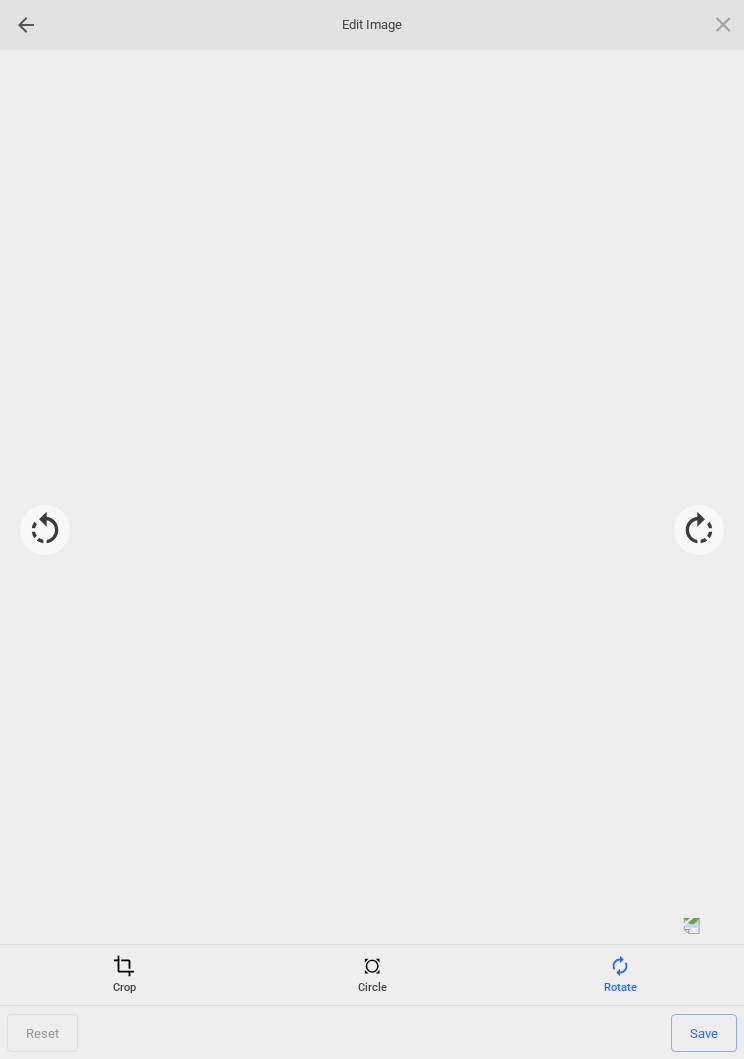 click at bounding box center [699, 530] 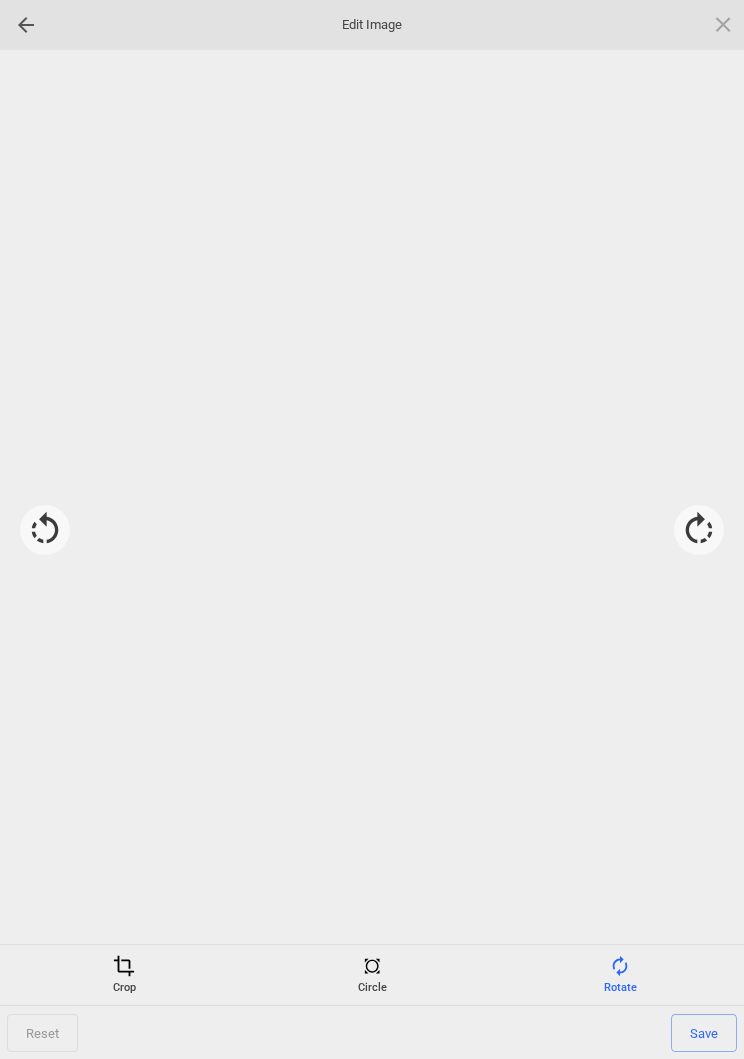 click at bounding box center [699, 530] 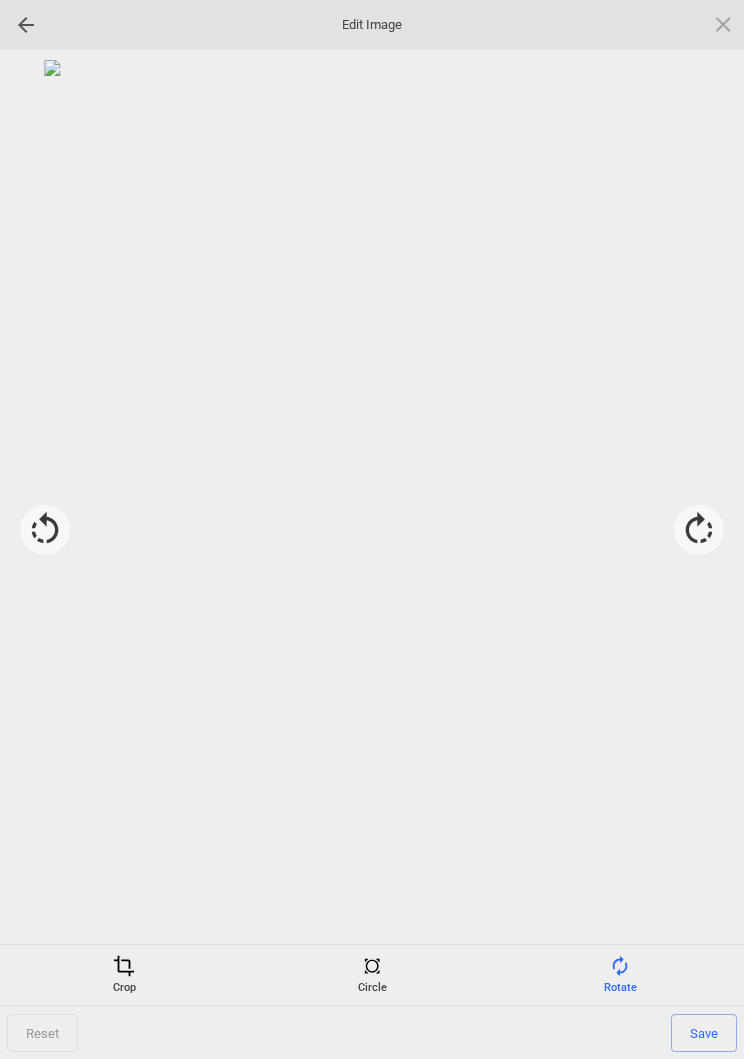 click on "Save" at bounding box center [704, 1033] 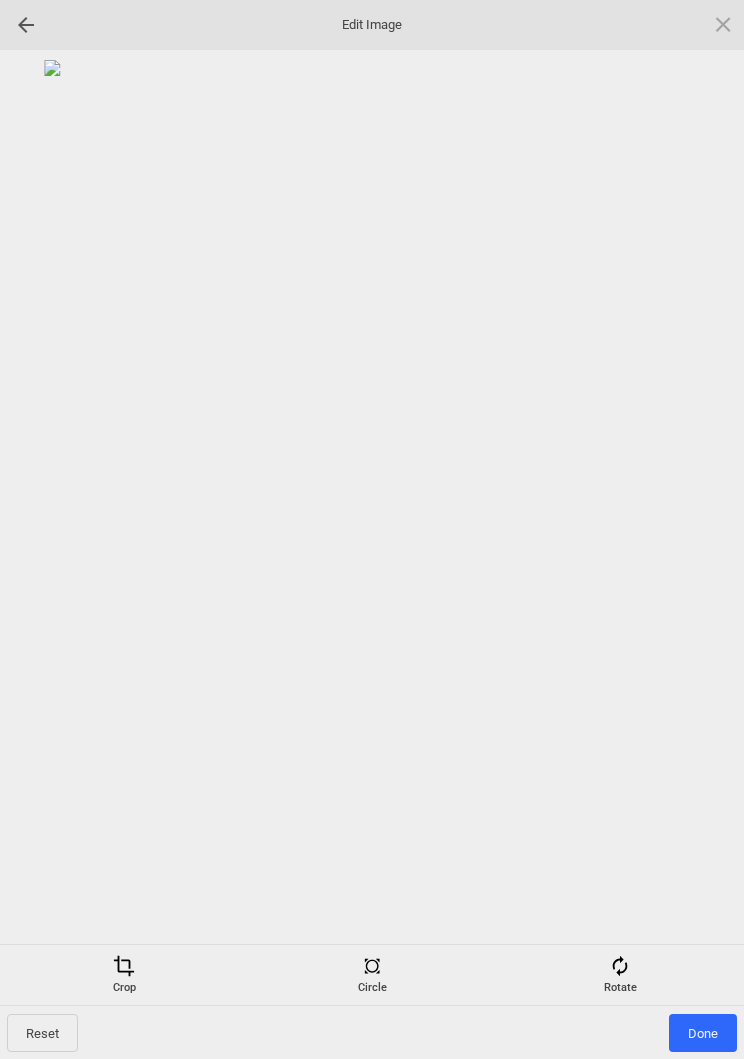click on "Done" at bounding box center (703, 1033) 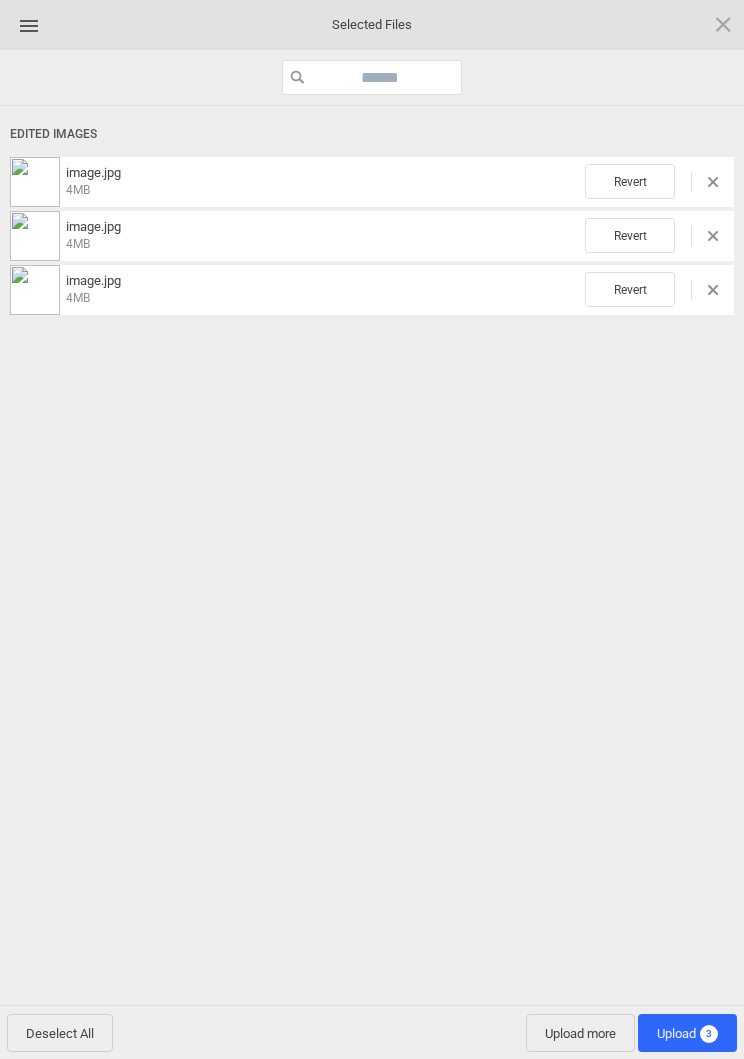 click on "Upload
3" at bounding box center [687, 1033] 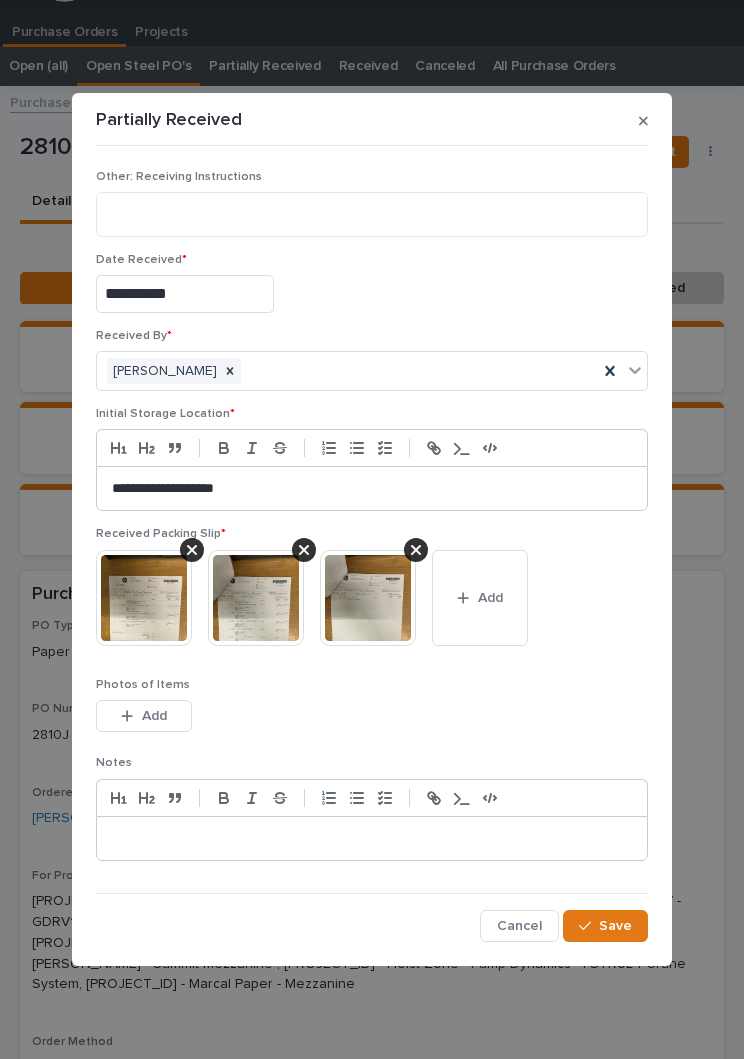 click on "Save" at bounding box center [615, 926] 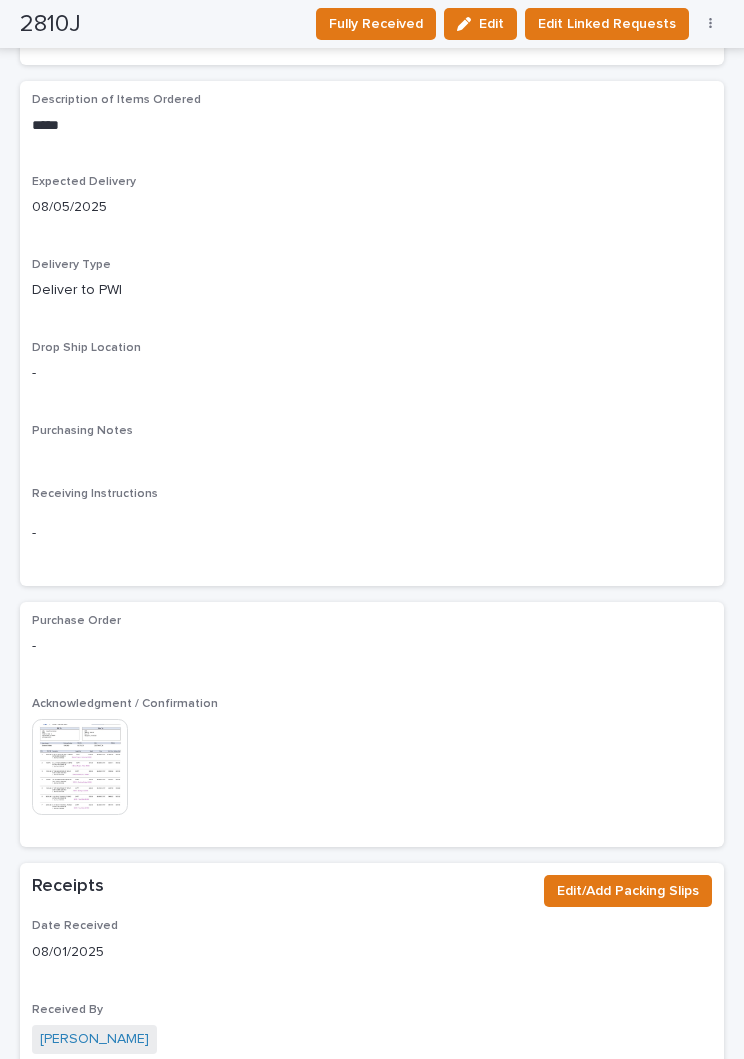 scroll, scrollTop: 1504, scrollLeft: 0, axis: vertical 